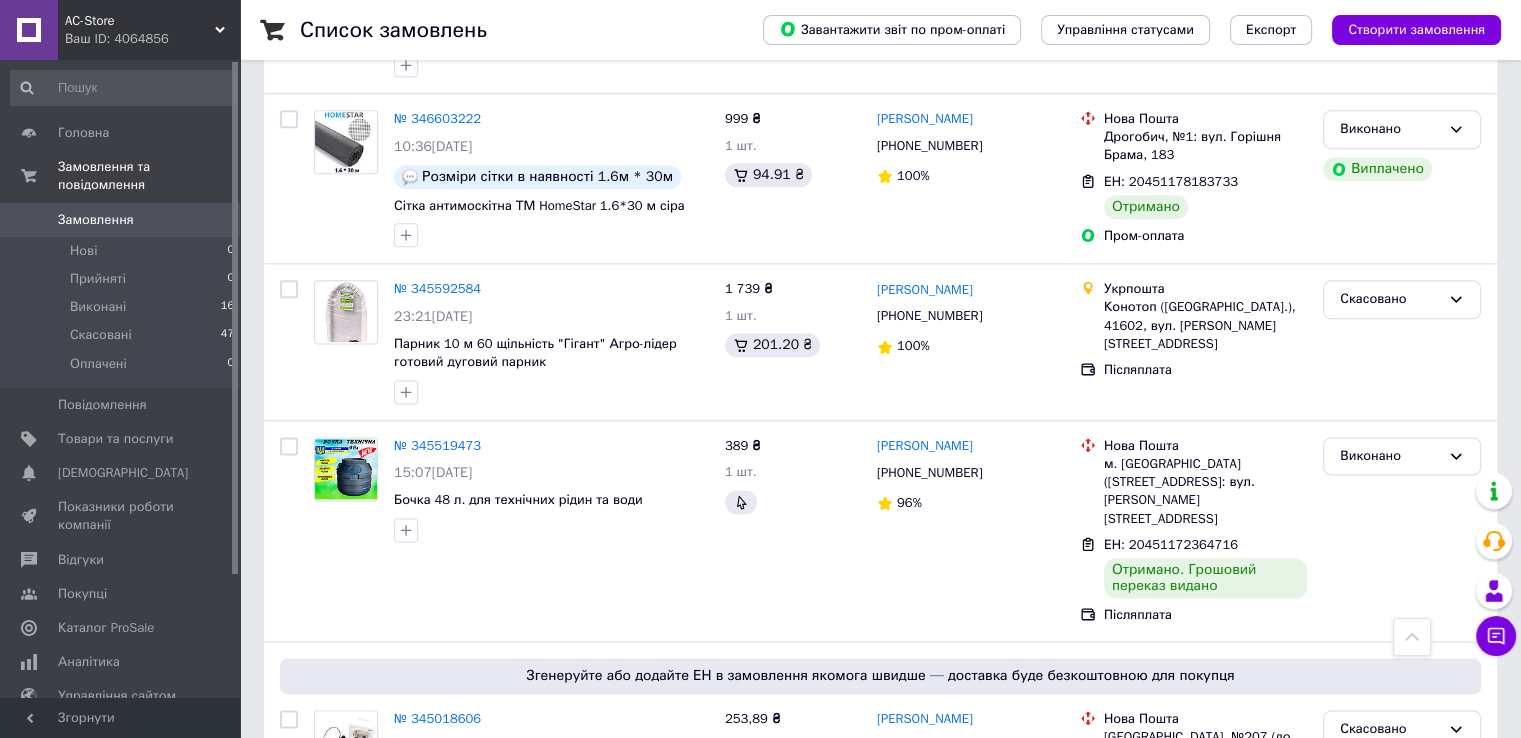scroll, scrollTop: 2600, scrollLeft: 0, axis: vertical 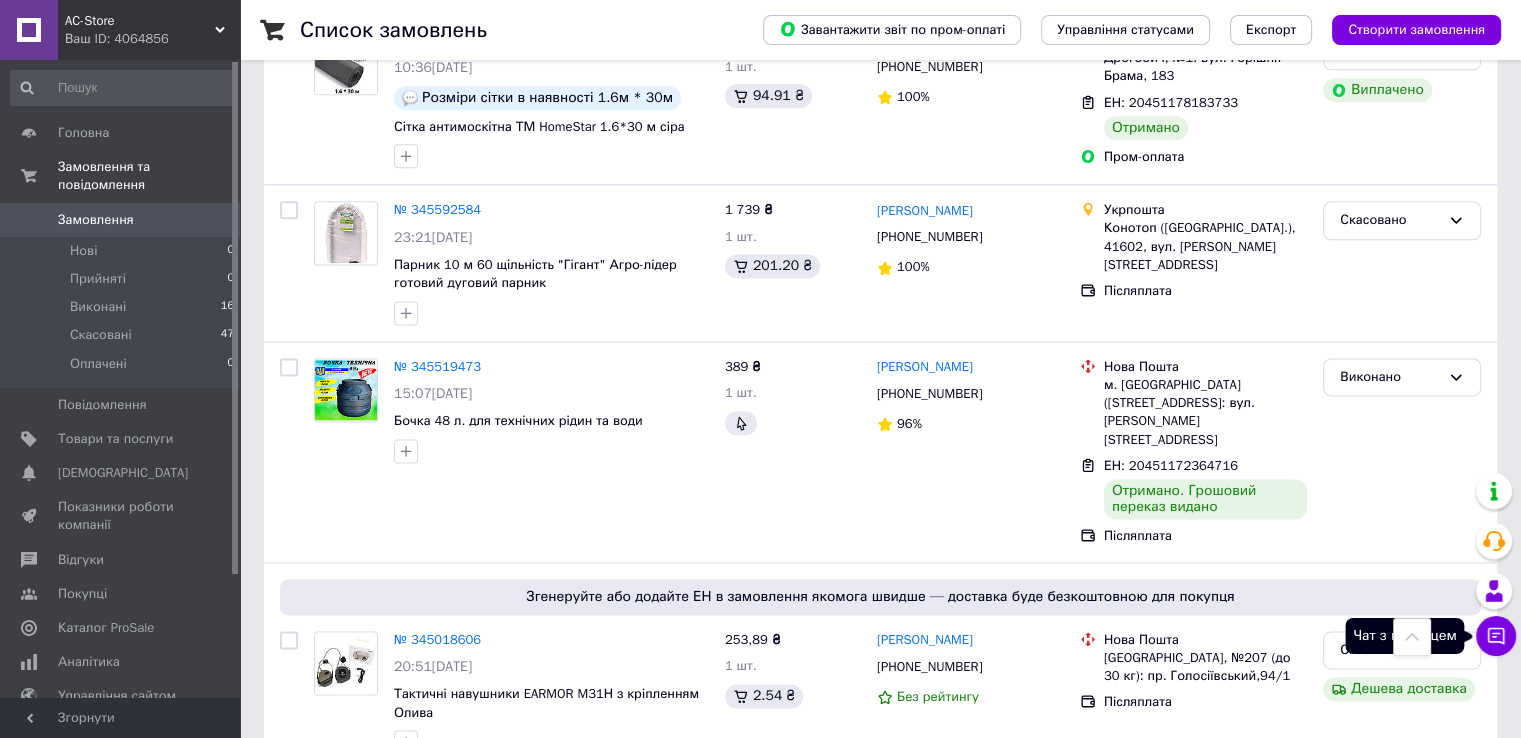 click 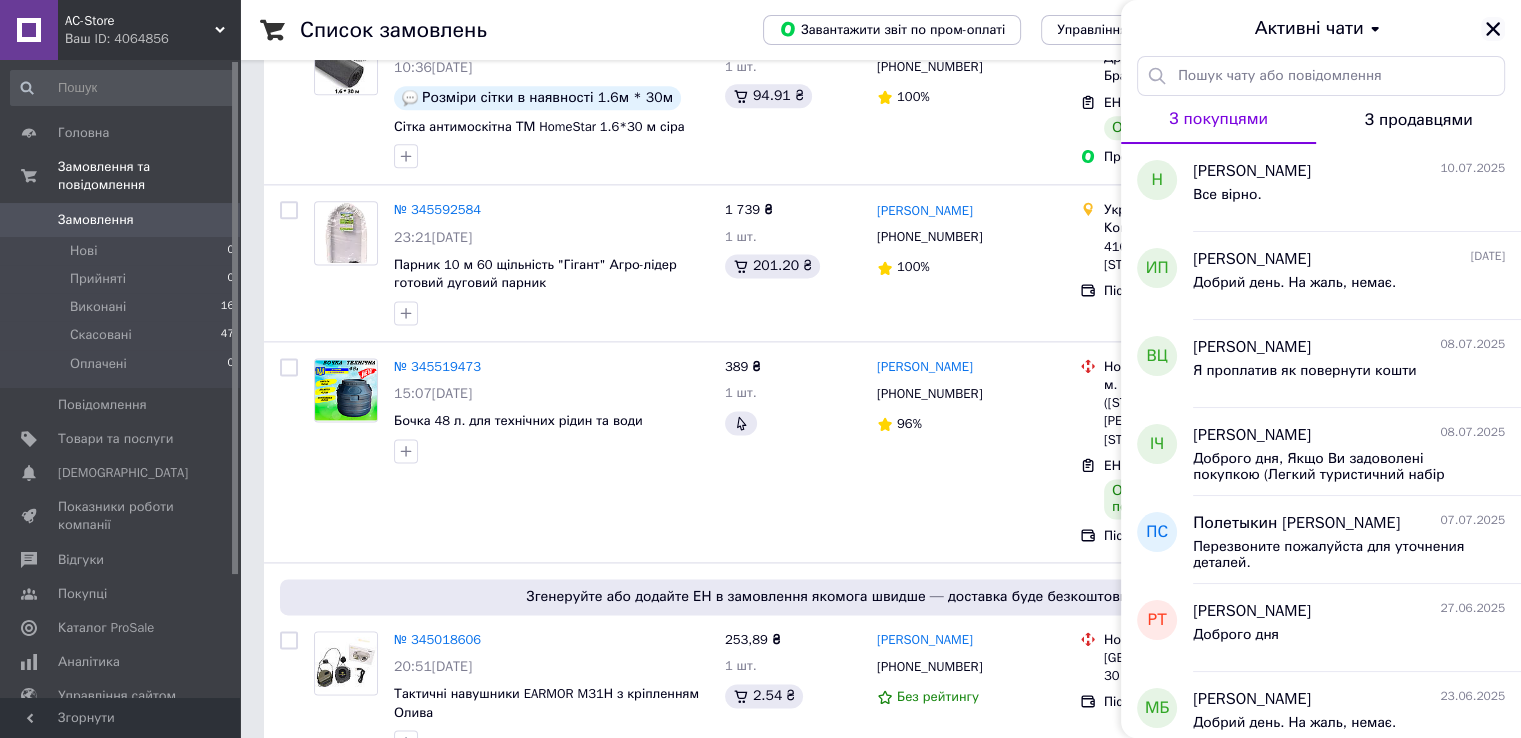 click 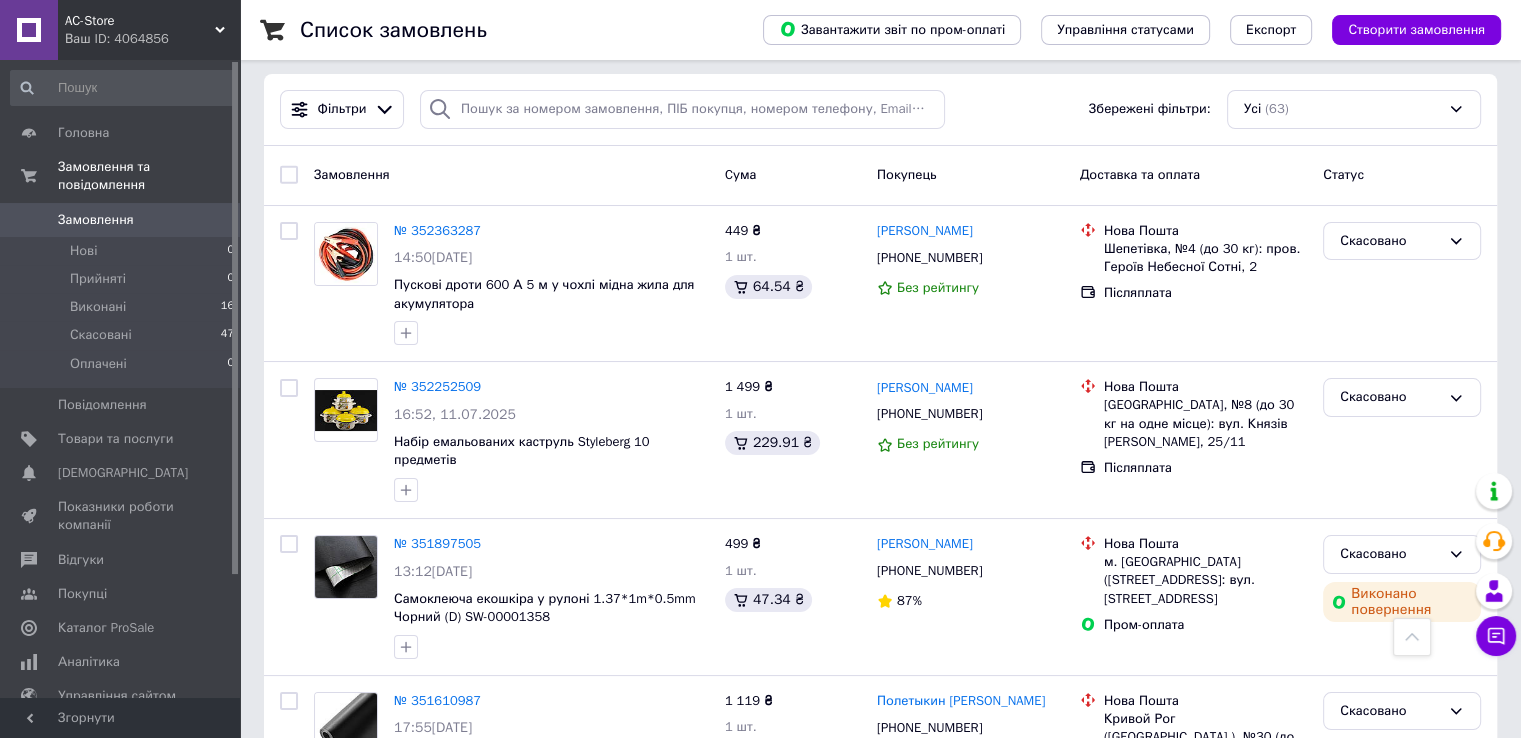 scroll, scrollTop: 0, scrollLeft: 0, axis: both 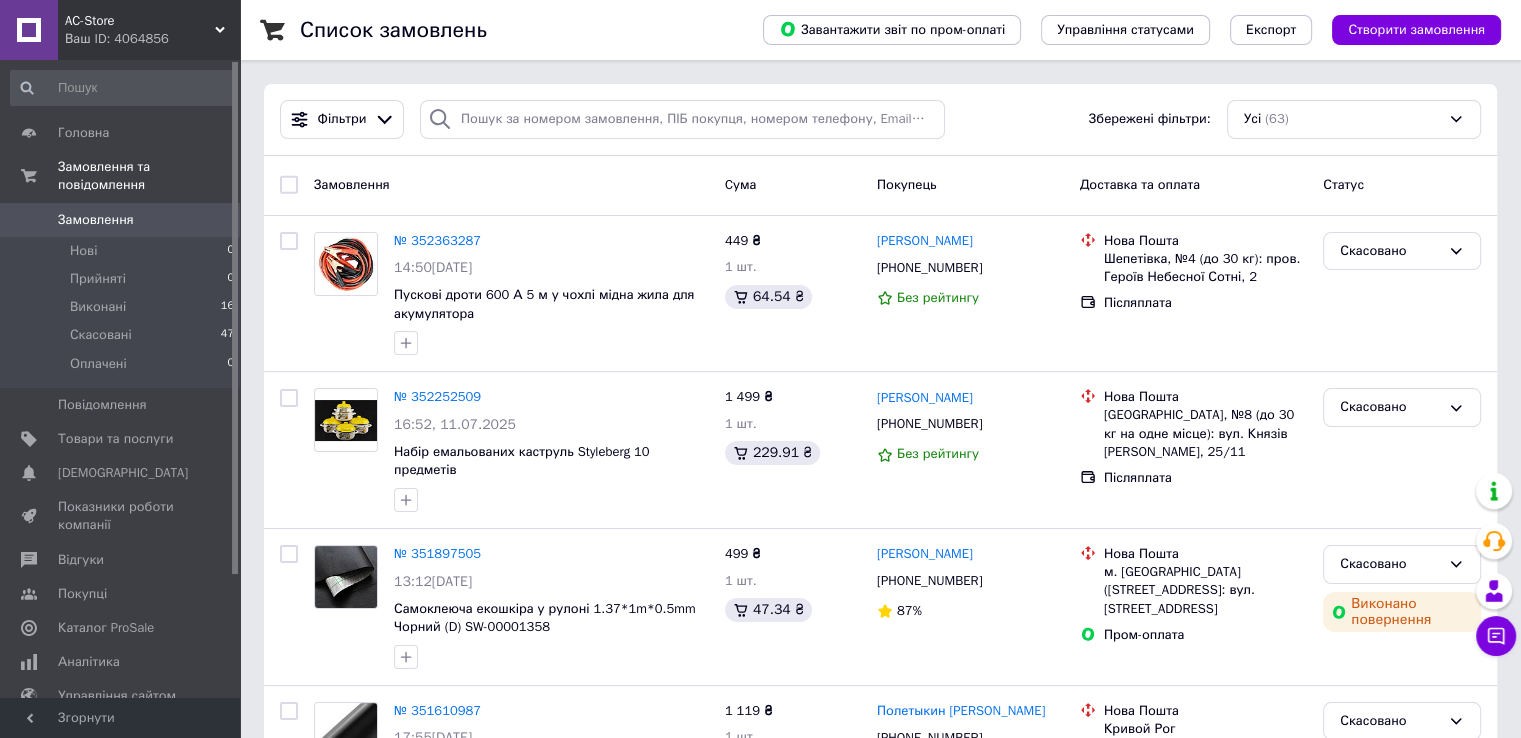click on "AC-Store" at bounding box center [140, 21] 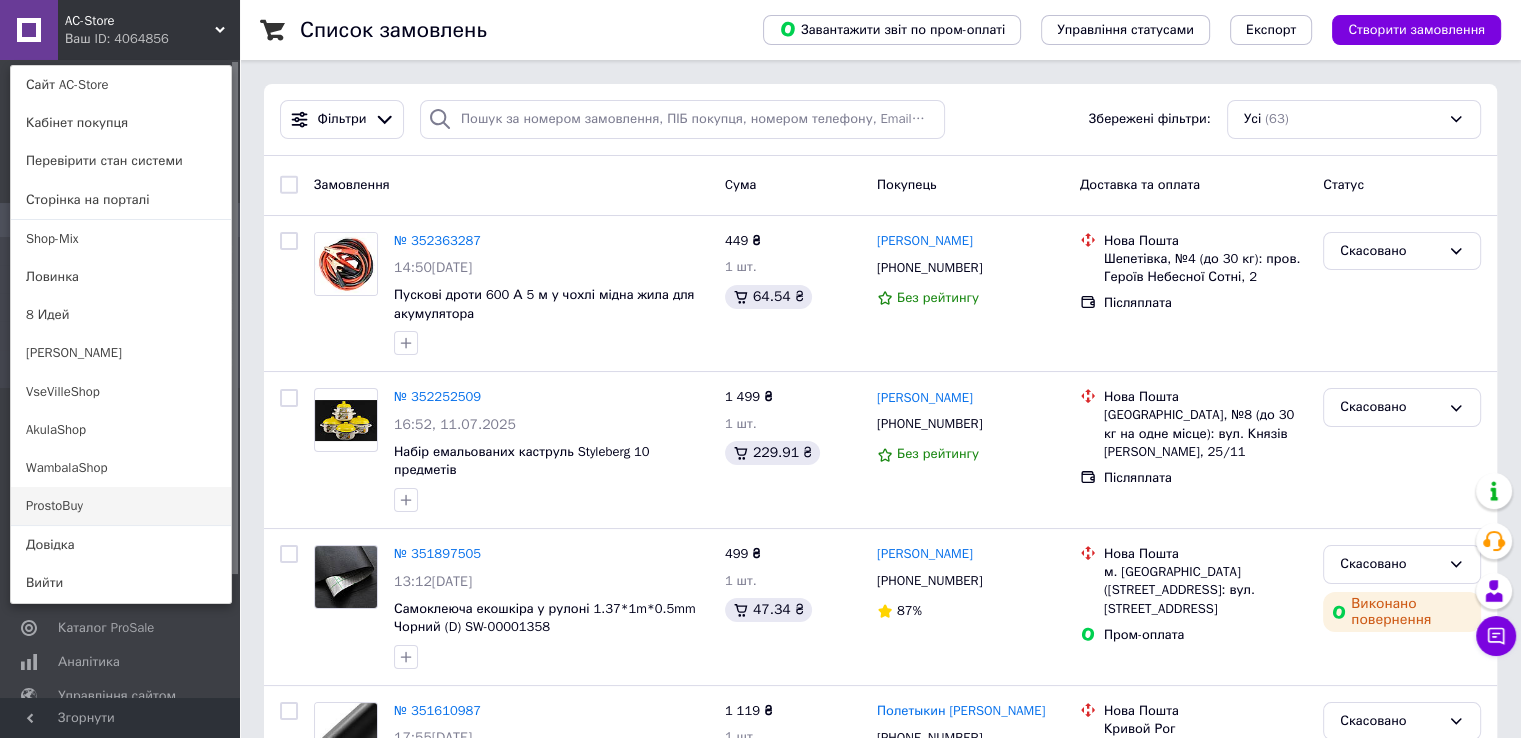 click on "ProstoBuy" at bounding box center (121, 506) 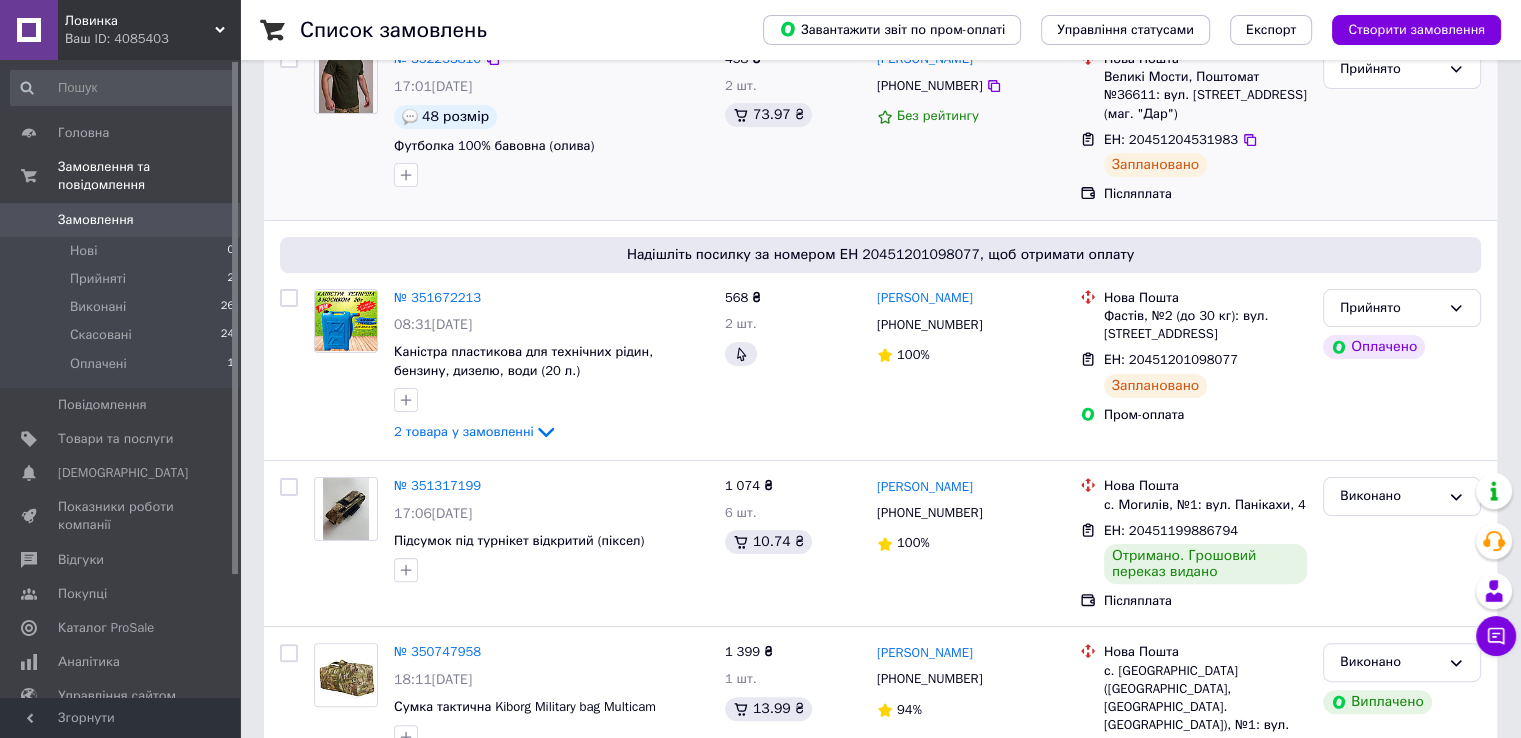 scroll, scrollTop: 400, scrollLeft: 0, axis: vertical 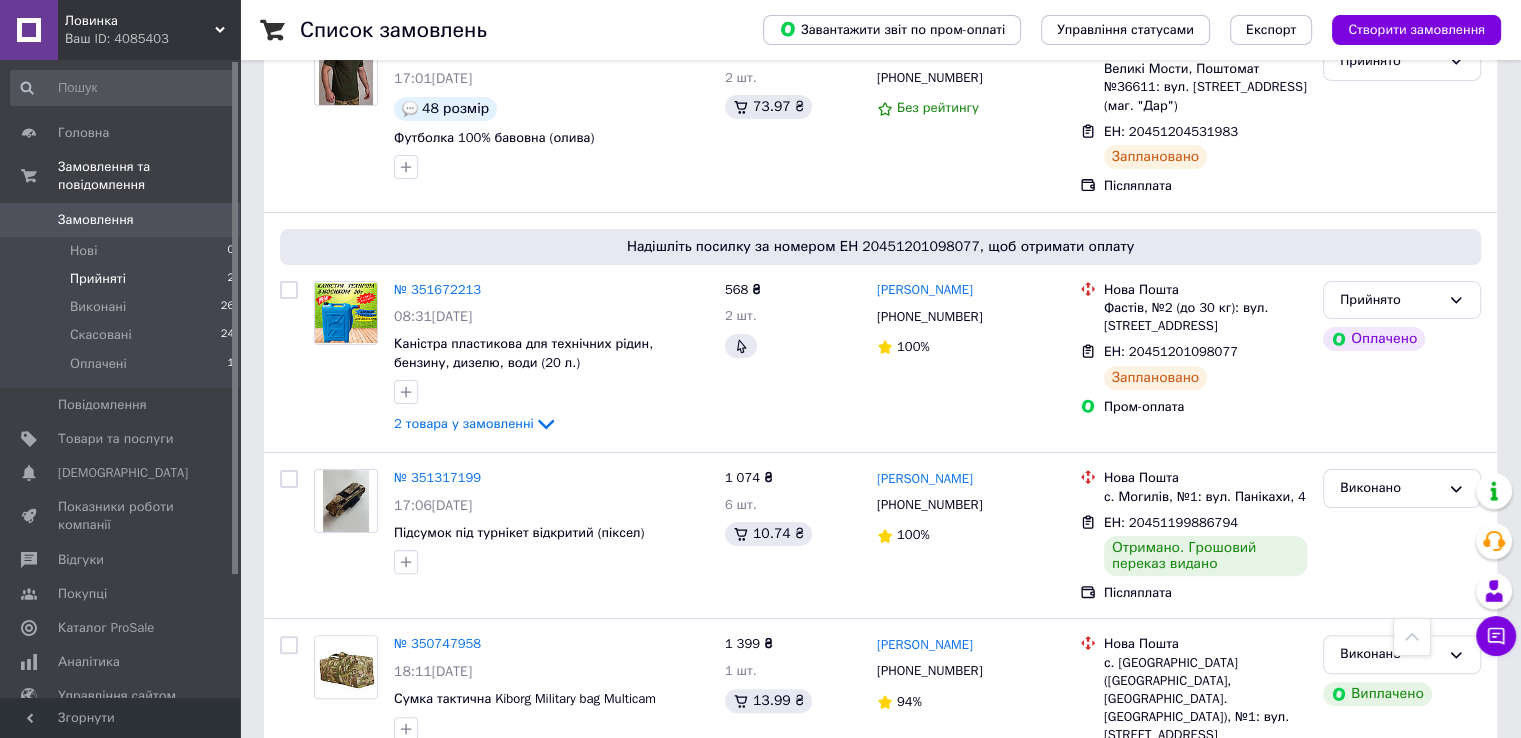 click on "Прийняті" at bounding box center [98, 279] 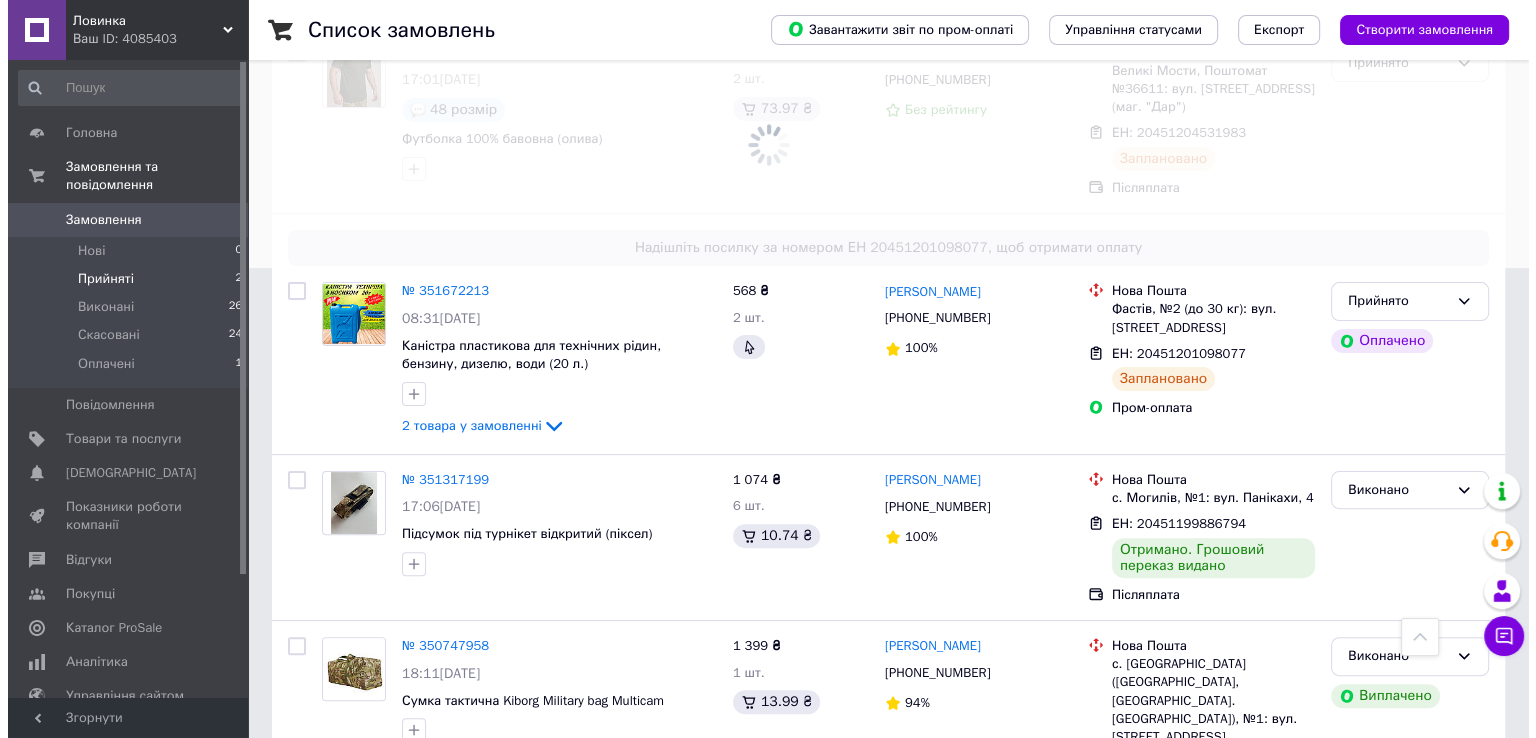 scroll, scrollTop: 0, scrollLeft: 0, axis: both 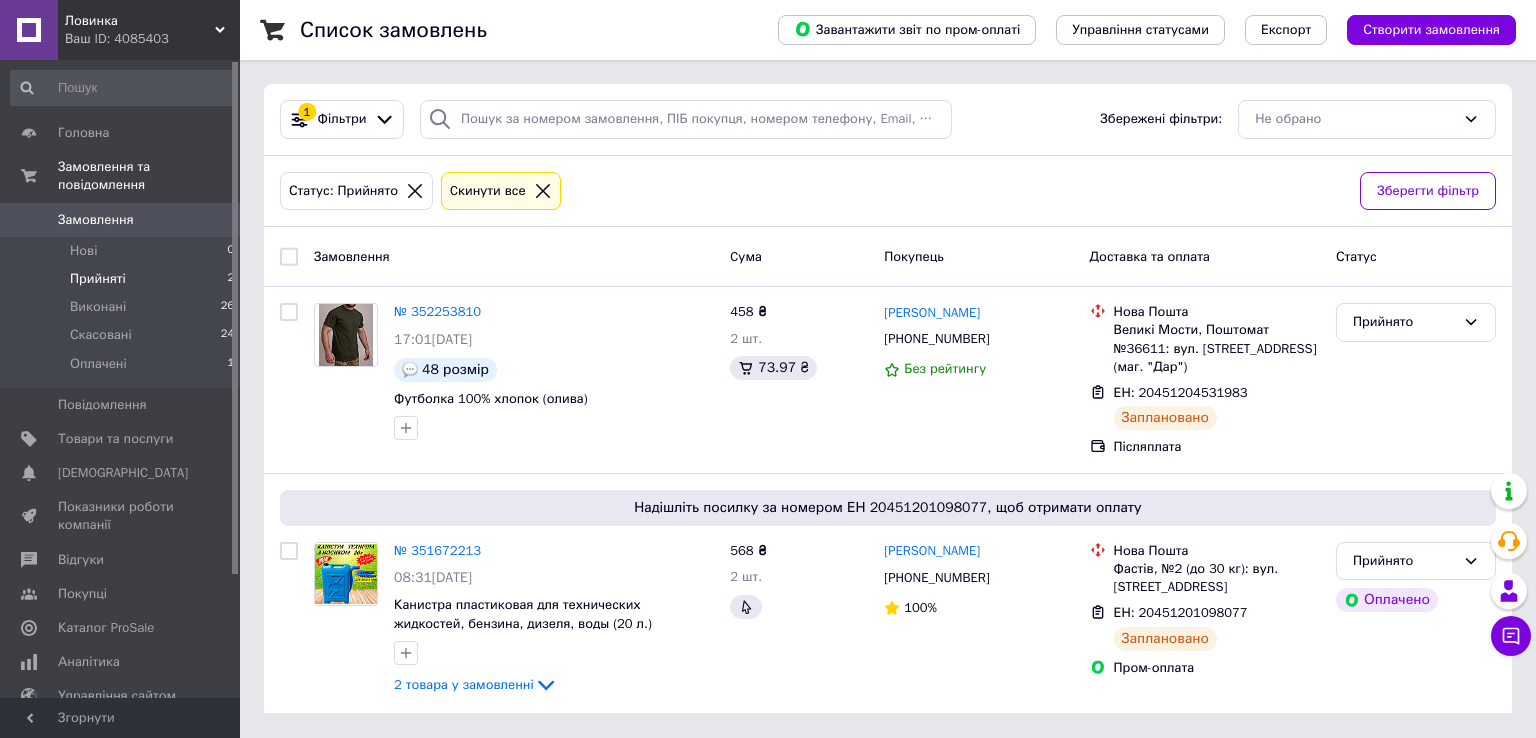 click on "Ловинка" at bounding box center (140, 21) 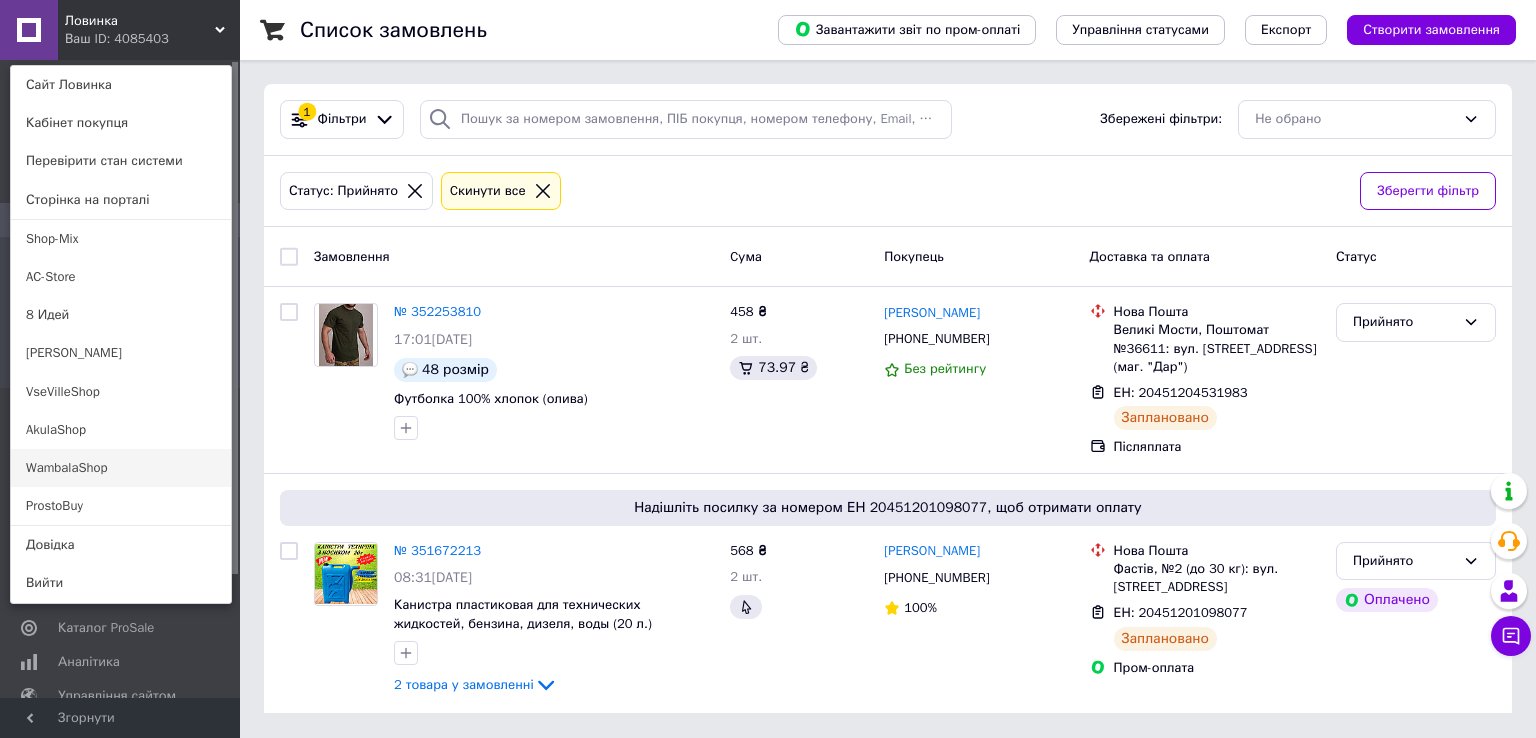 click on "WambalaShop" at bounding box center [121, 468] 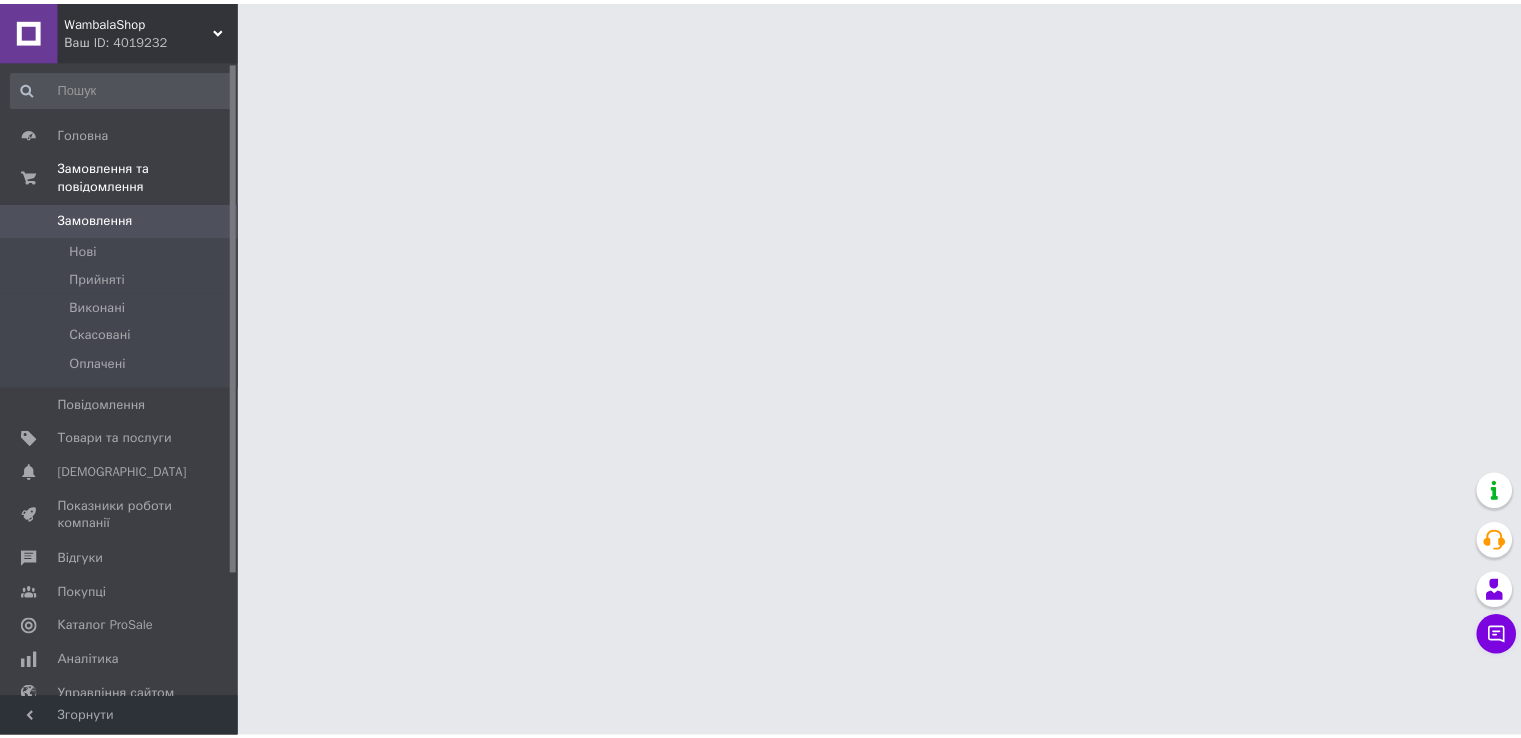 scroll, scrollTop: 0, scrollLeft: 0, axis: both 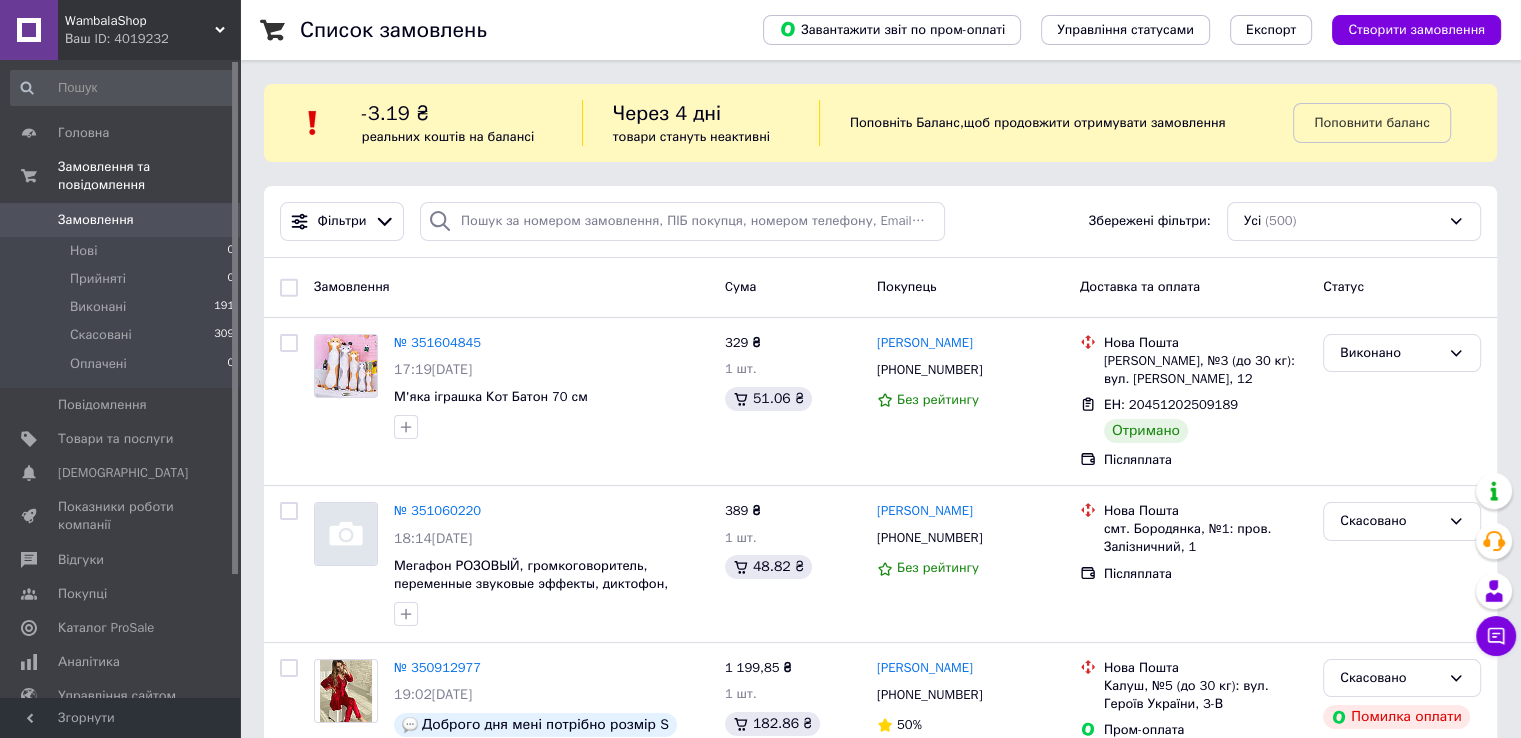 click on "WambalaShop" at bounding box center (140, 21) 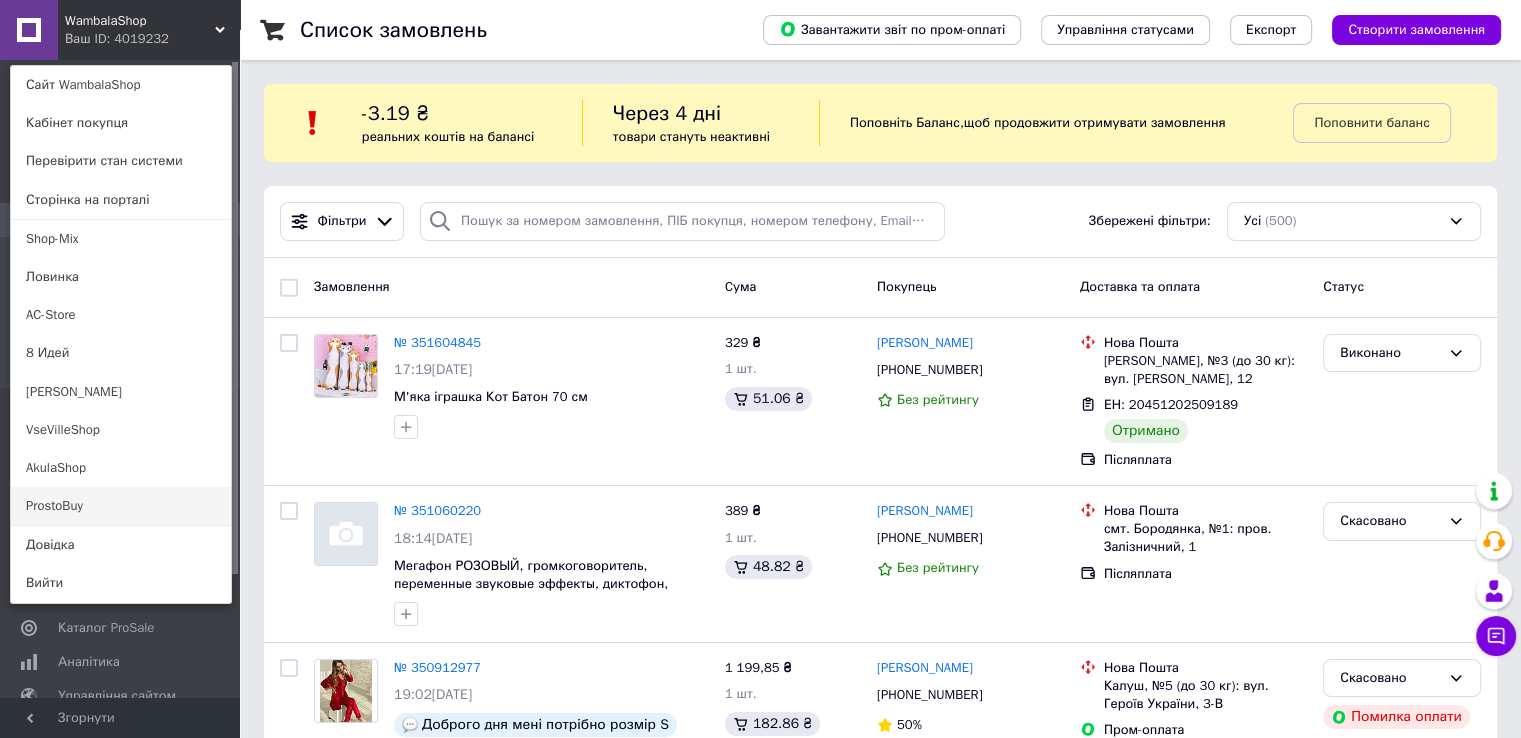 click on "ProstoBuy" at bounding box center [121, 506] 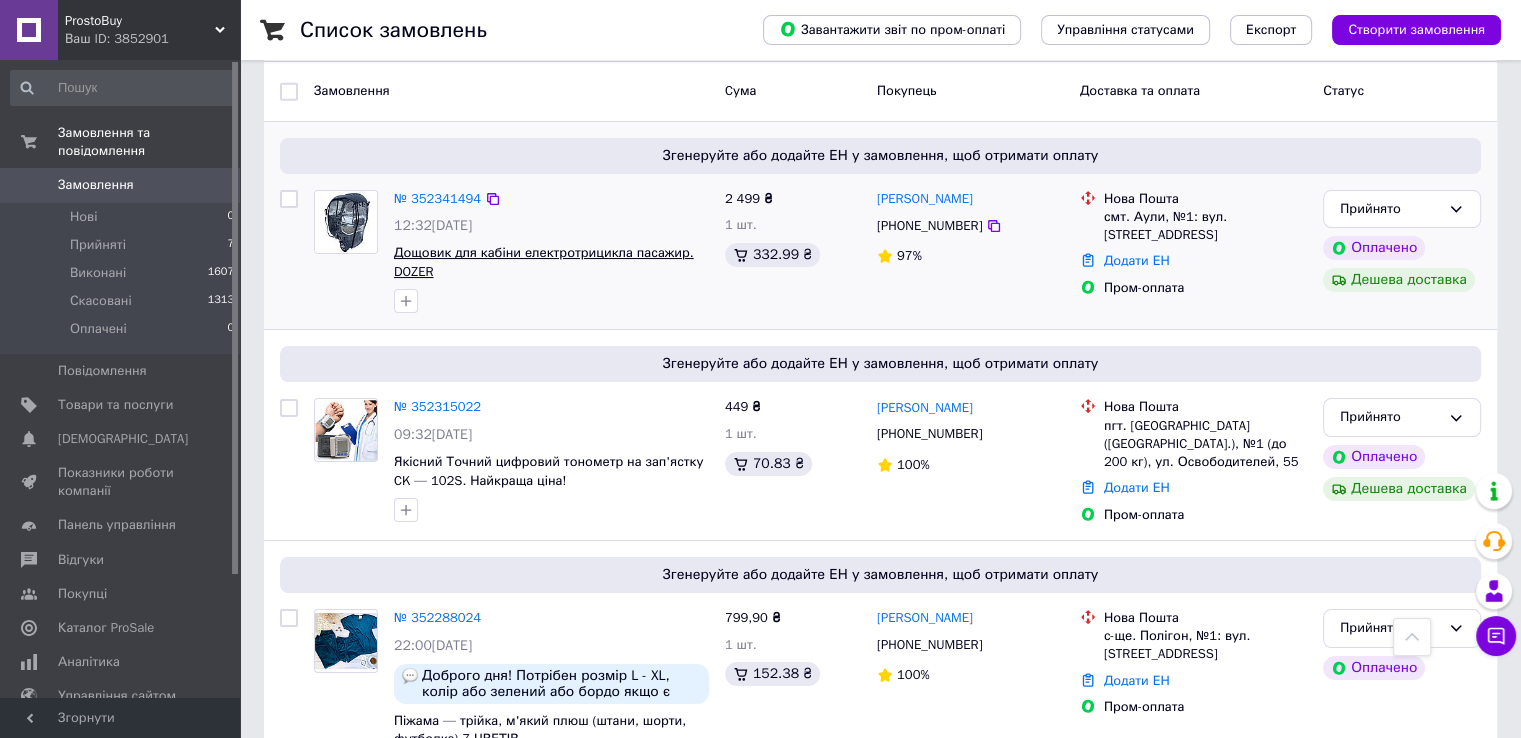 scroll, scrollTop: 0, scrollLeft: 0, axis: both 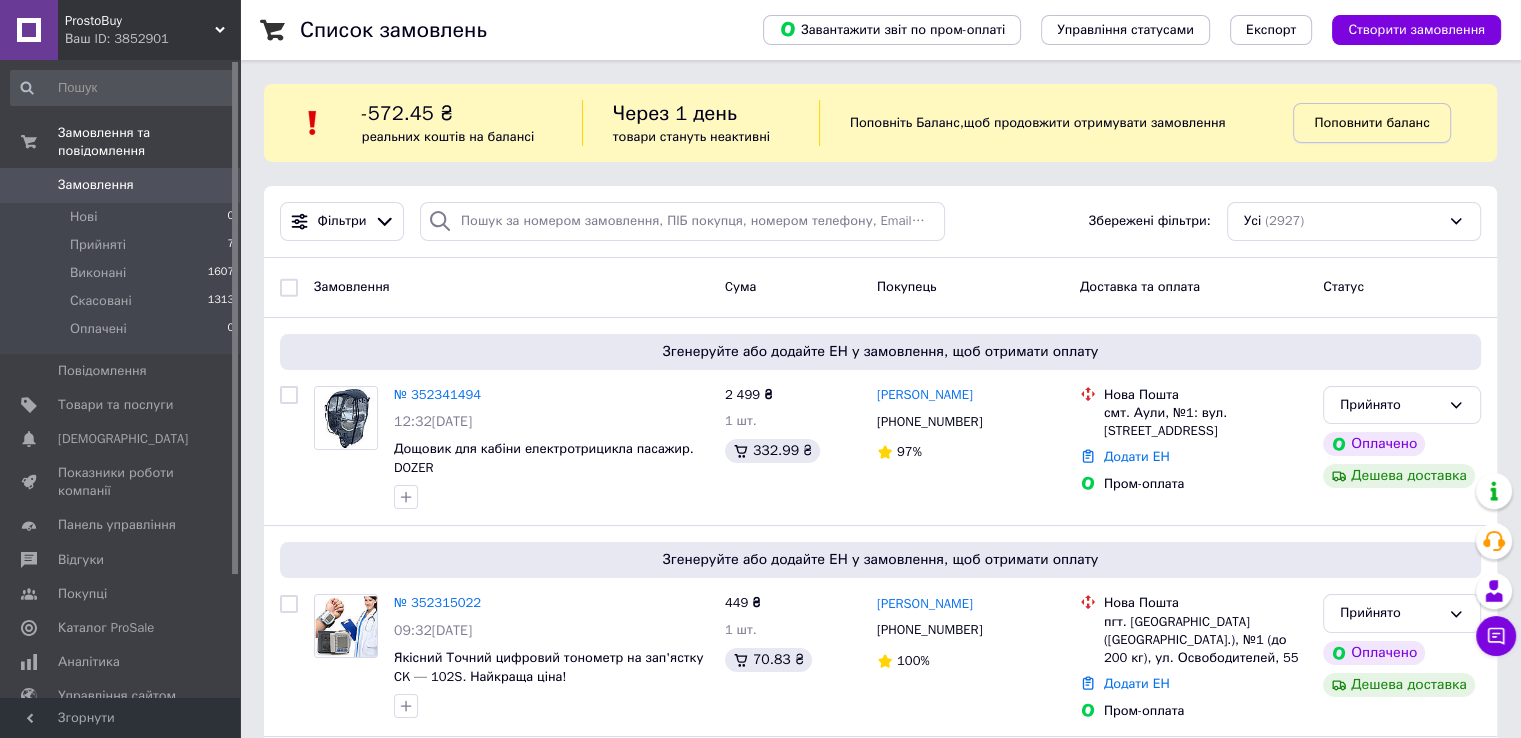click on "Поповнити баланс" at bounding box center (1371, 122) 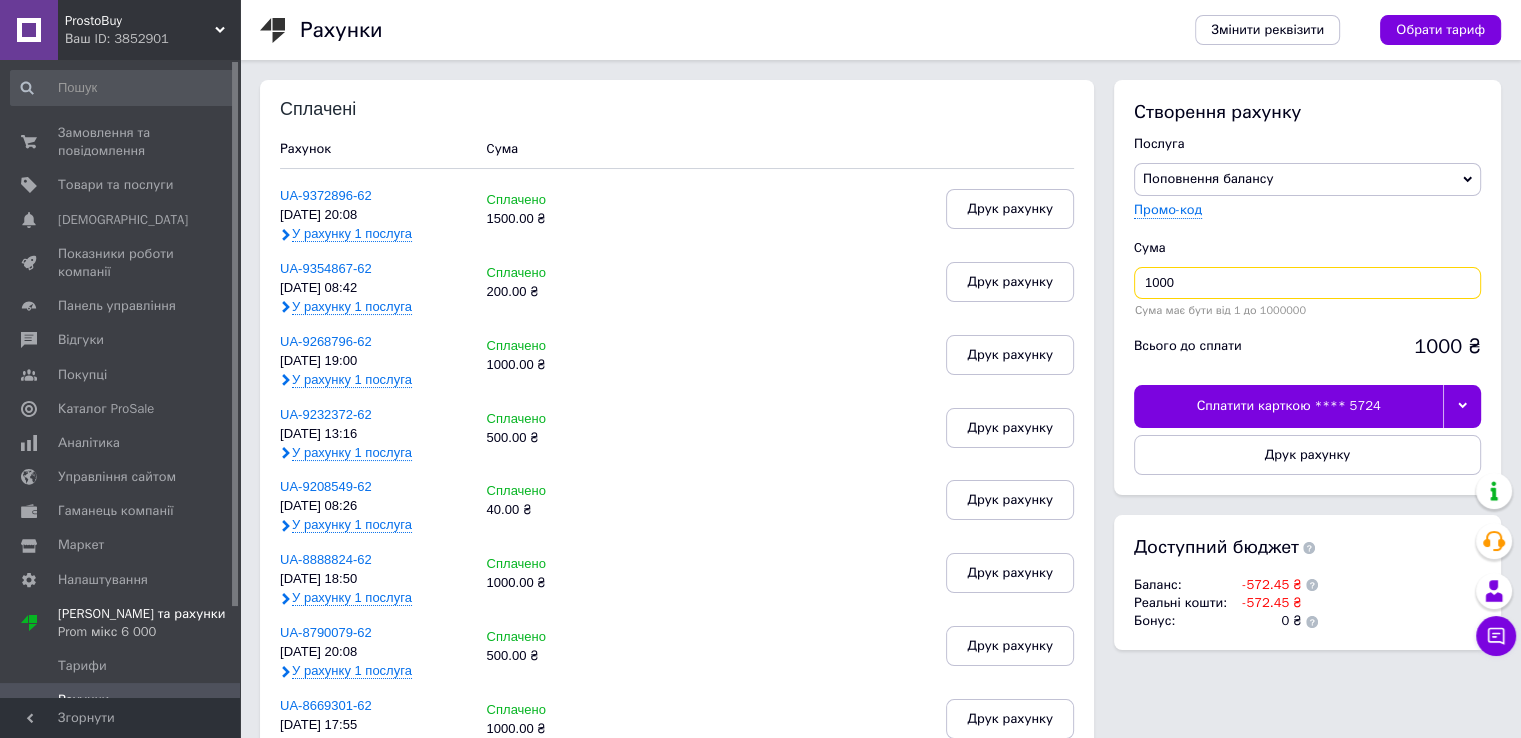 drag, startPoint x: 1157, startPoint y: 281, endPoint x: 1140, endPoint y: 281, distance: 17 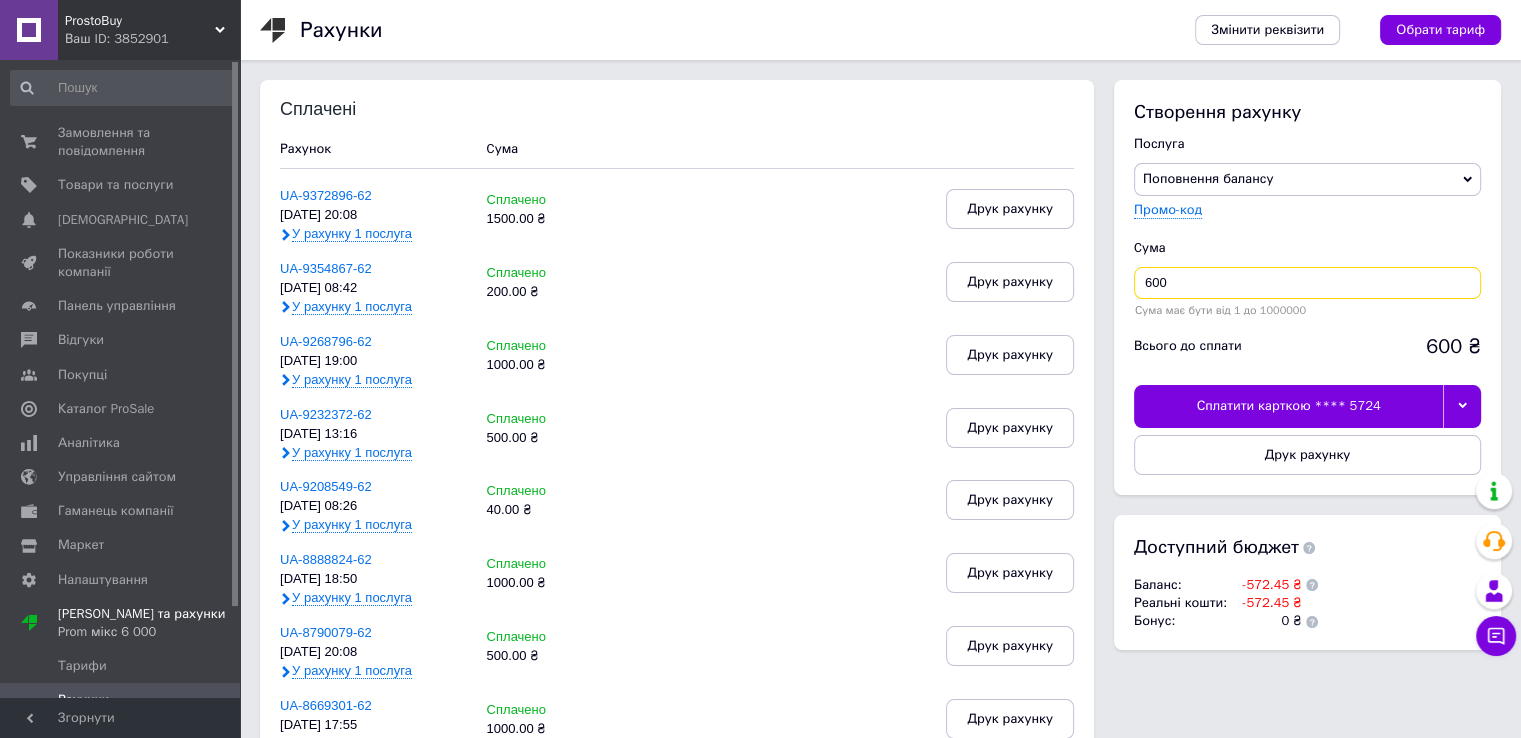 type on "600" 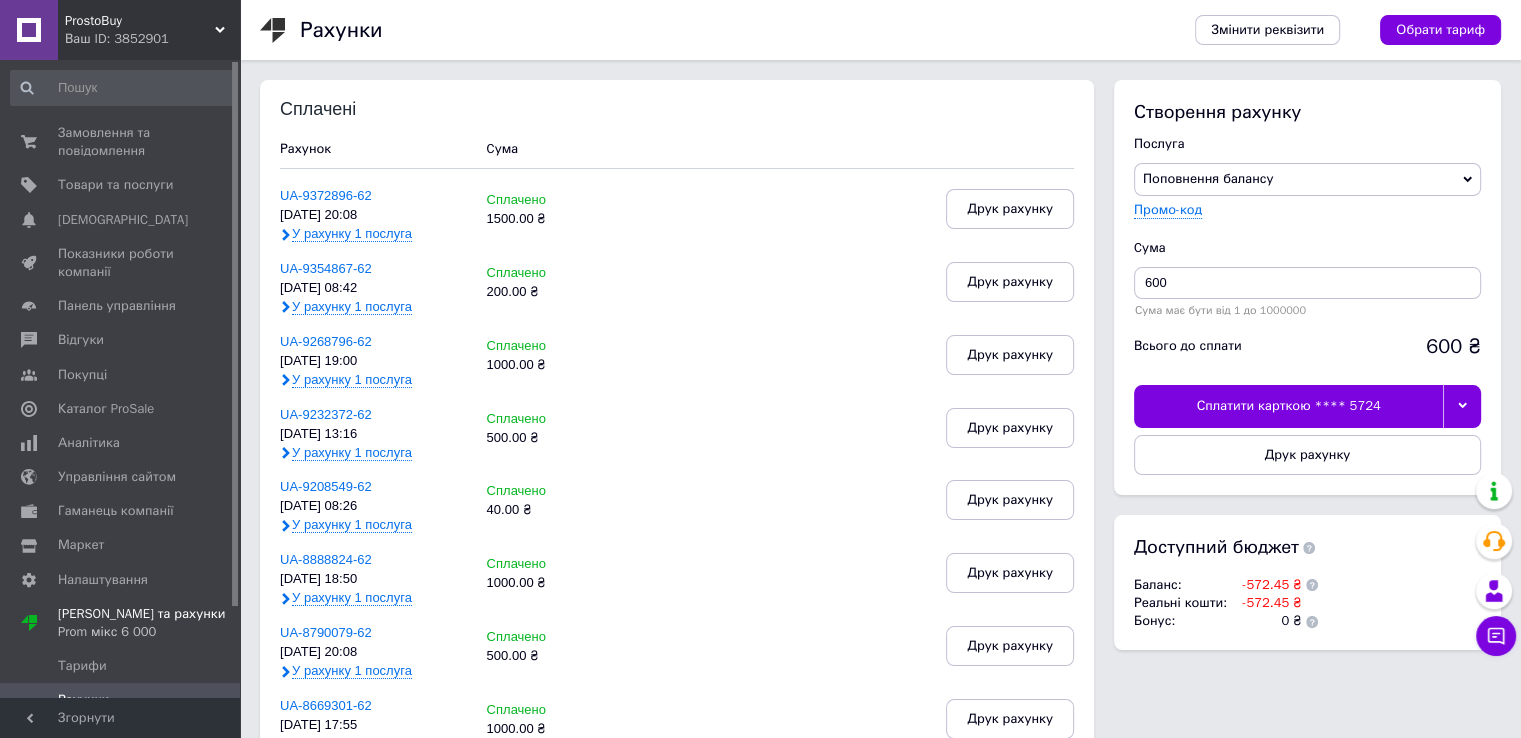 click on "Сплатити карткою  **** 5724" at bounding box center [1288, 406] 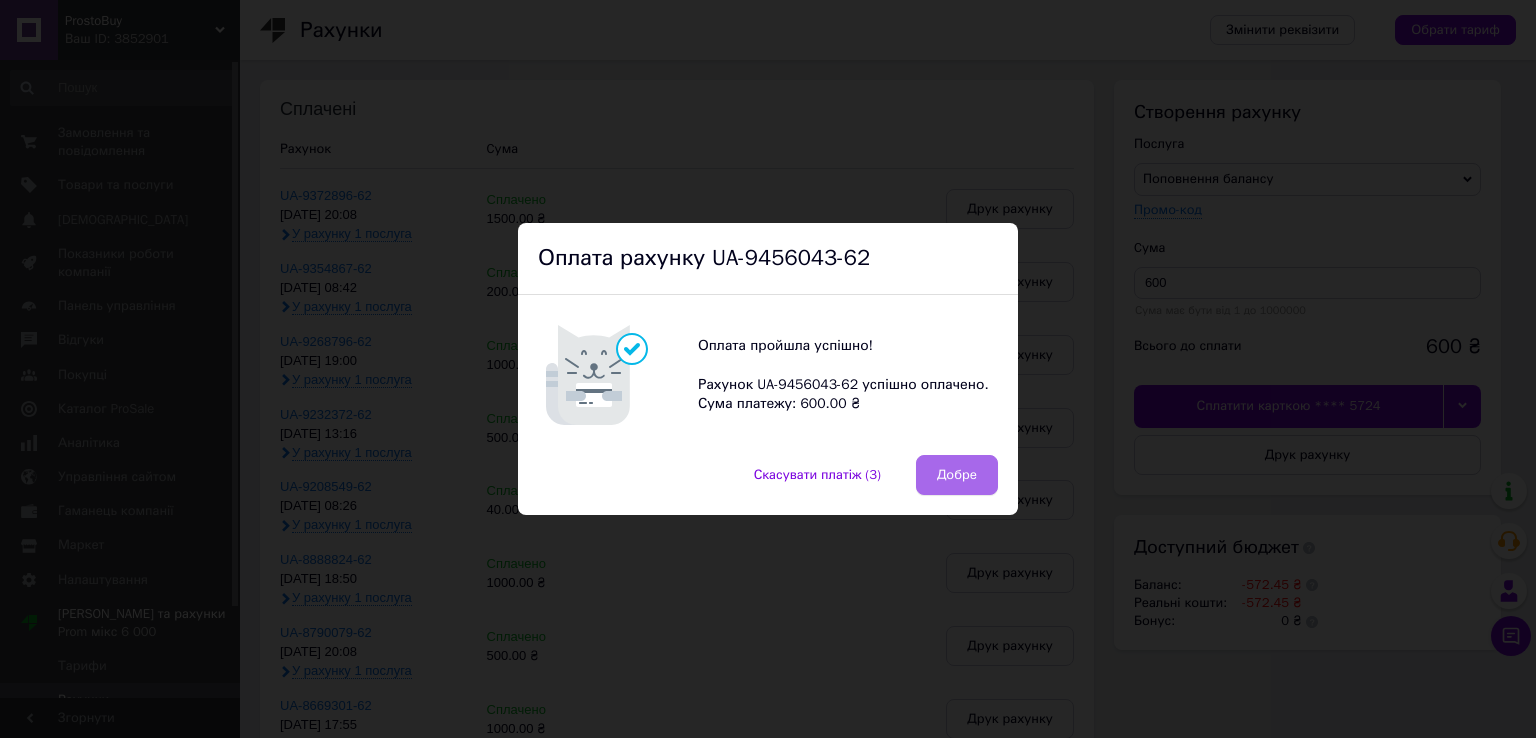 click on "Добре" at bounding box center (957, 475) 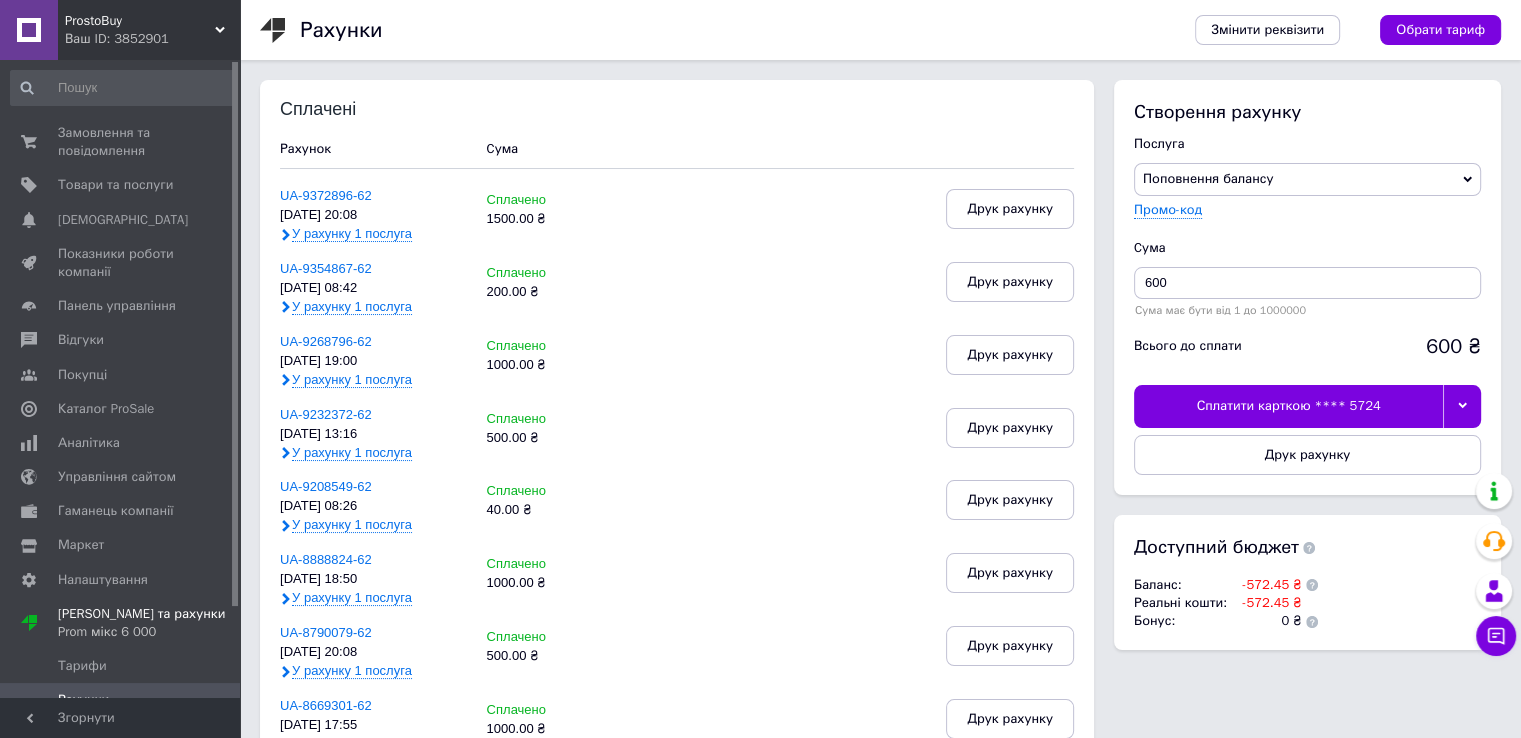 click on "ProstoBuy" at bounding box center [140, 21] 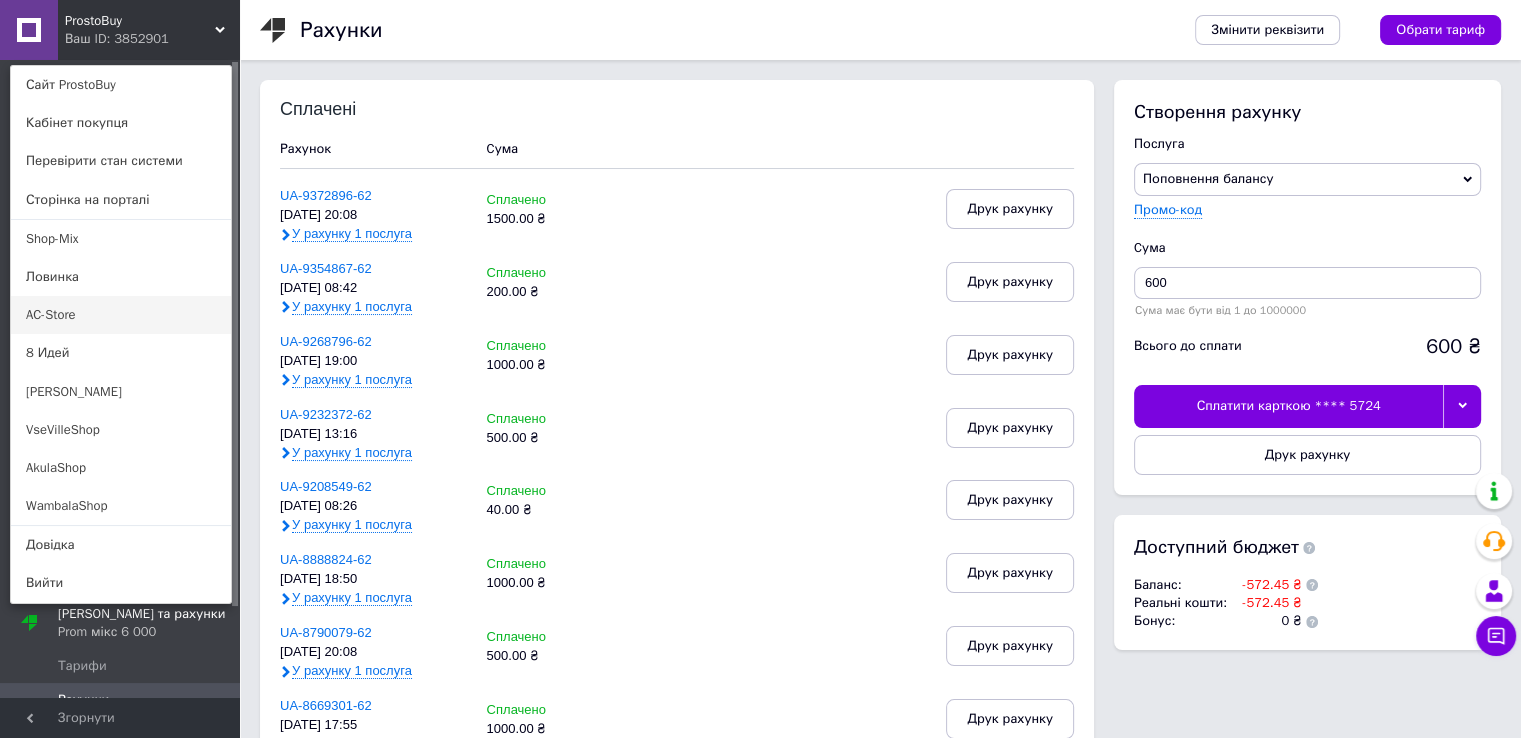 click on "AC-Store" at bounding box center (121, 315) 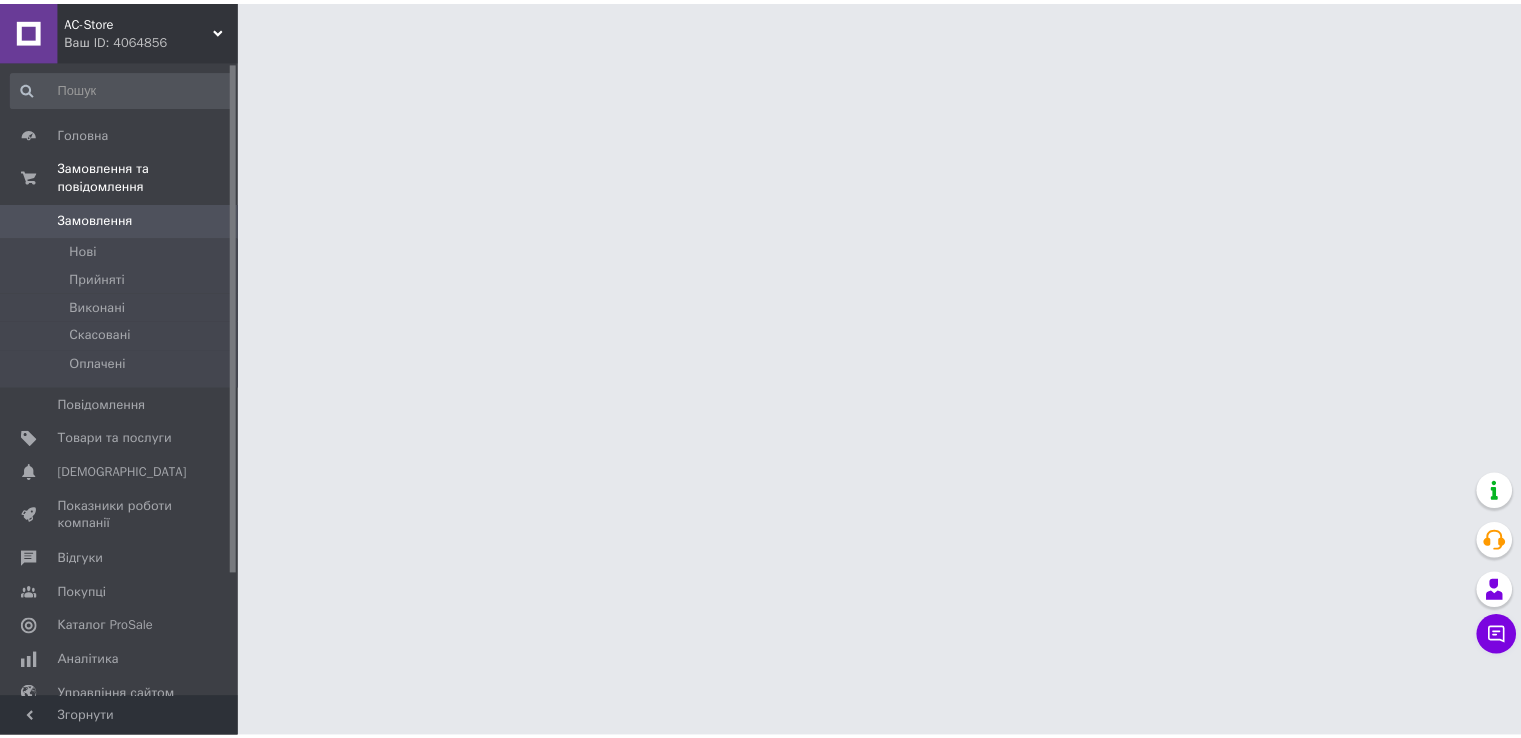 scroll, scrollTop: 0, scrollLeft: 0, axis: both 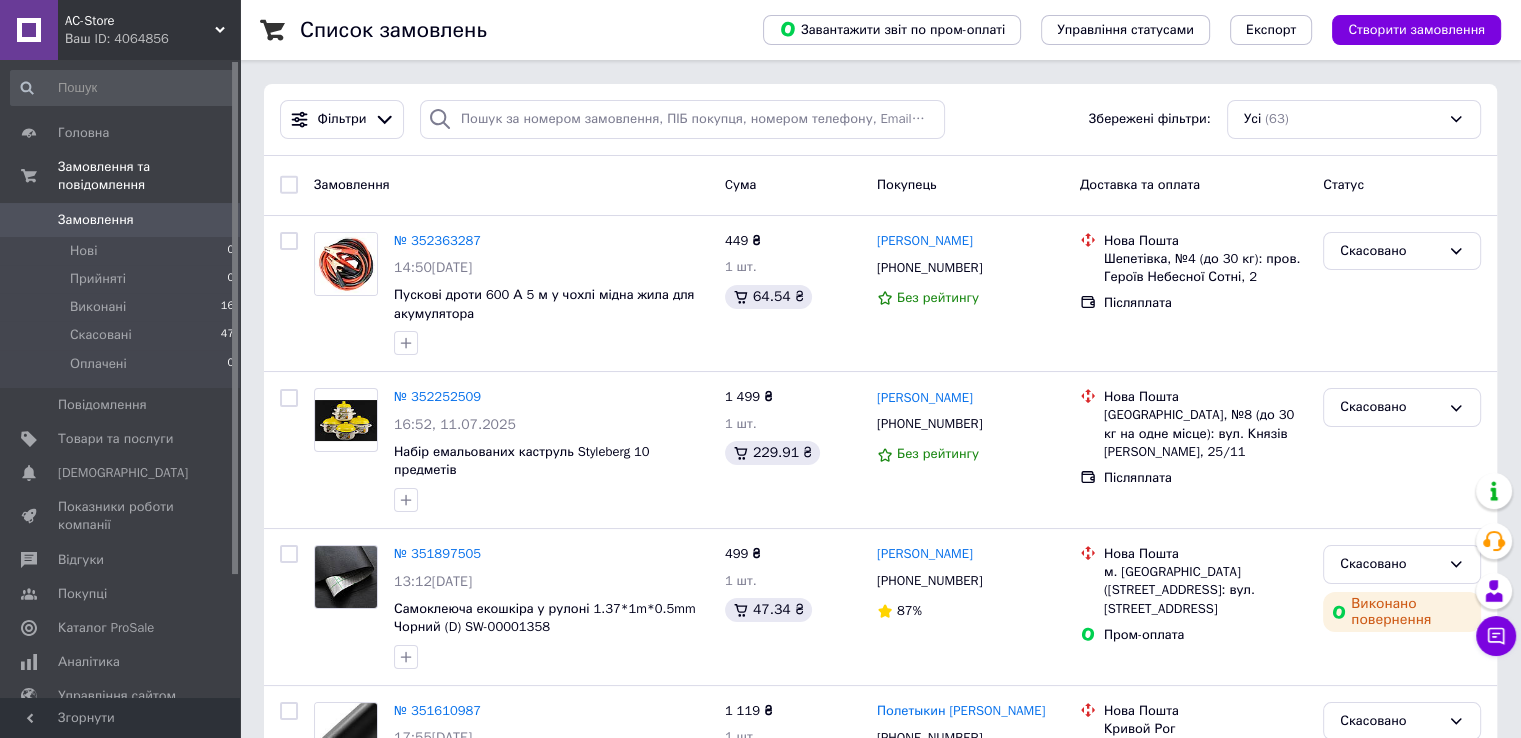 click on "AC-Store" at bounding box center [140, 21] 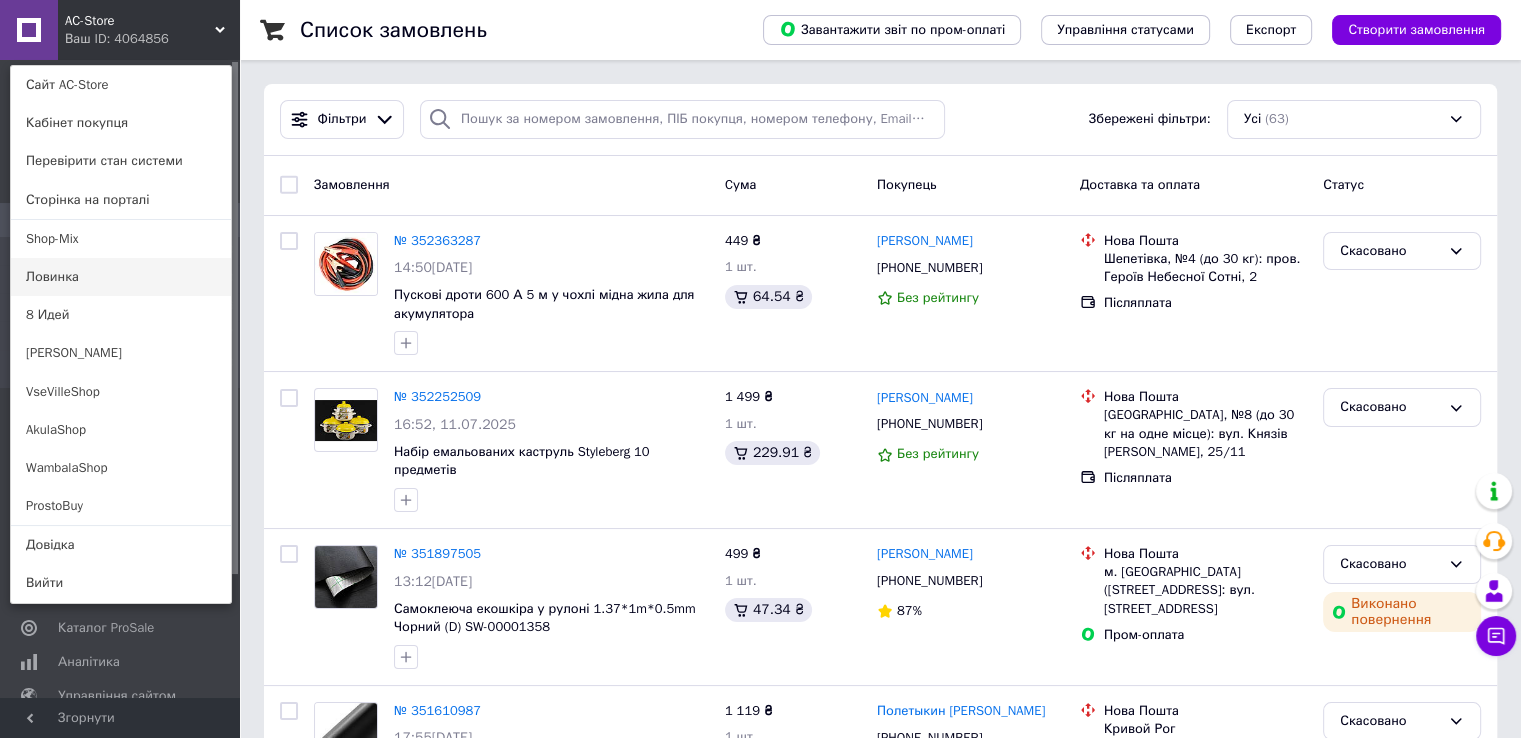 click on "Ловинка" at bounding box center (121, 277) 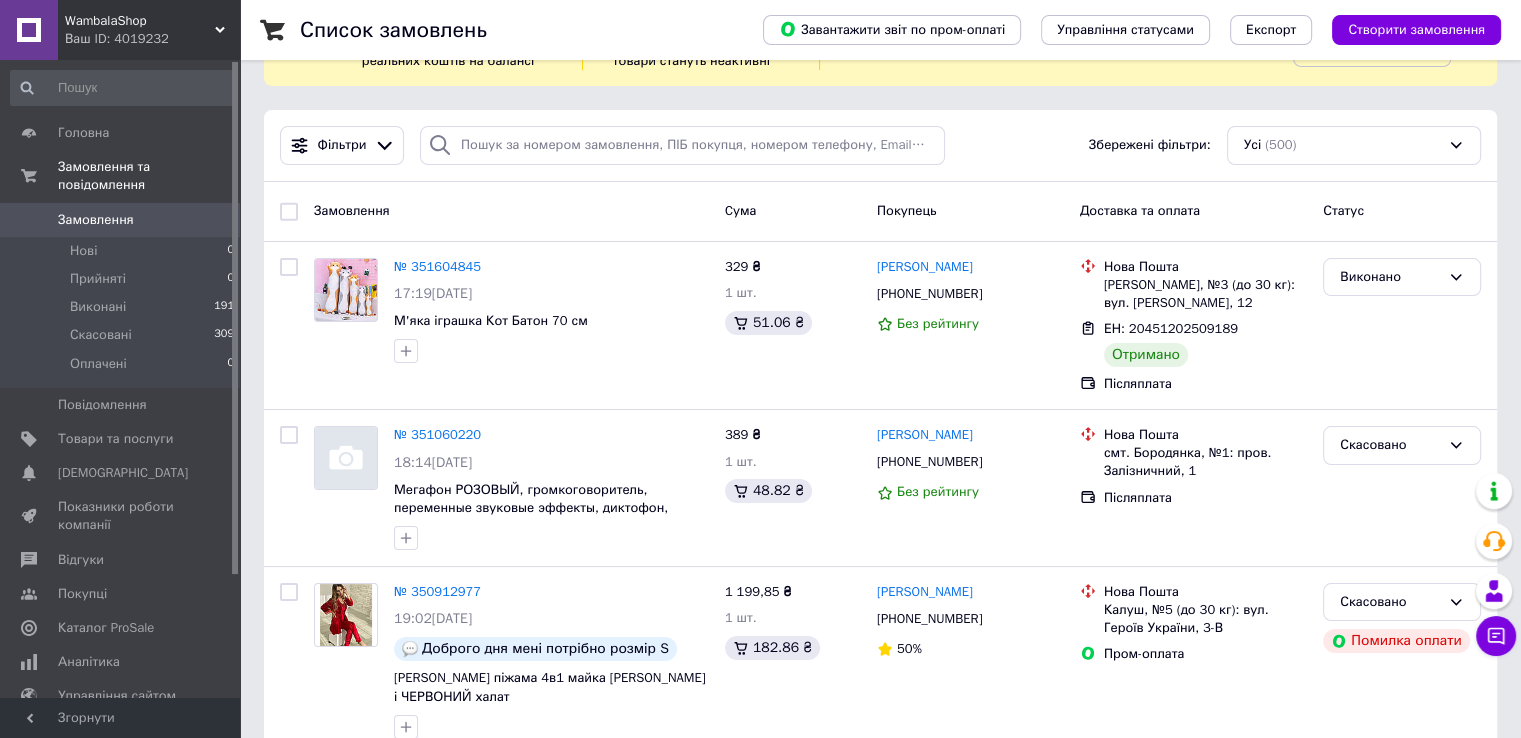 scroll, scrollTop: 0, scrollLeft: 0, axis: both 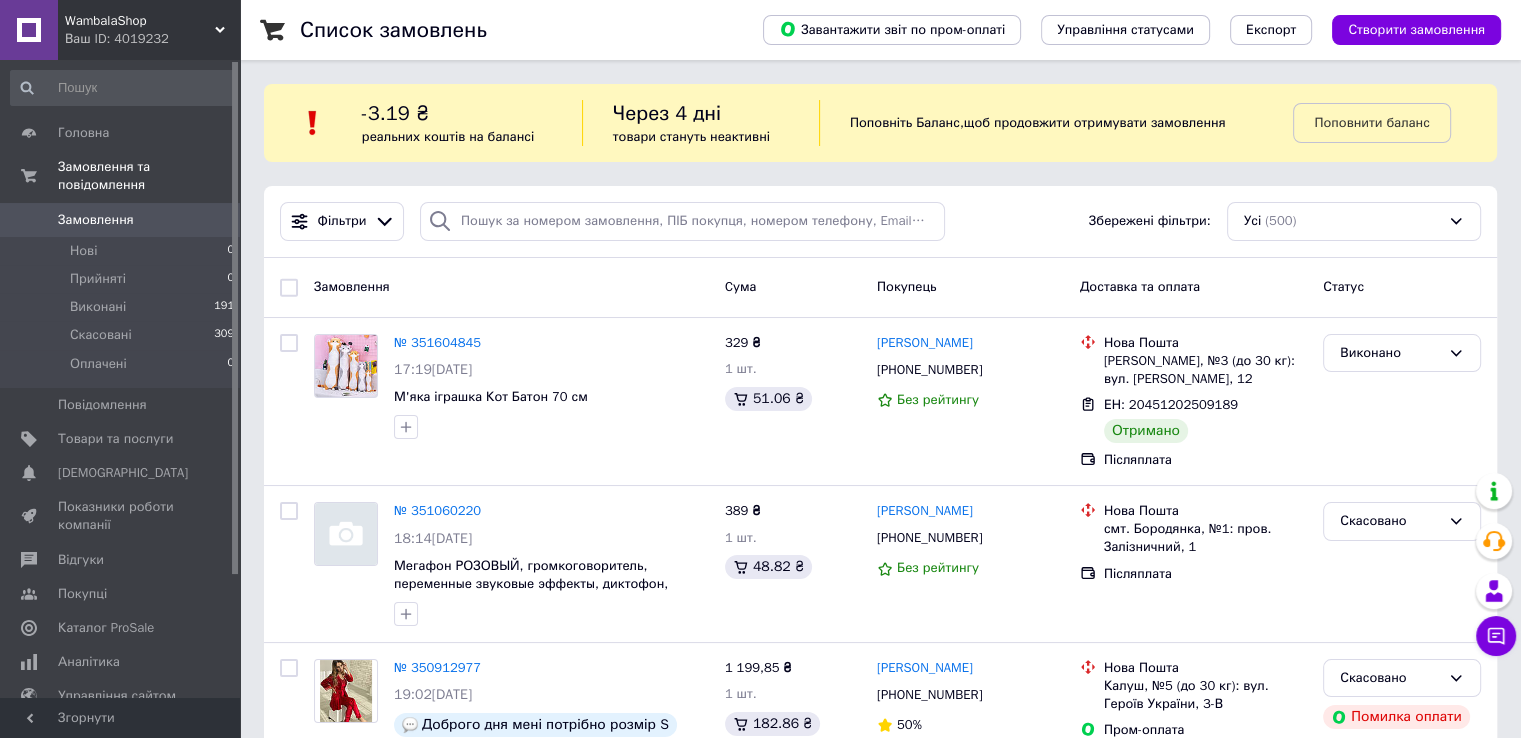click on "WambalaShop" at bounding box center [140, 21] 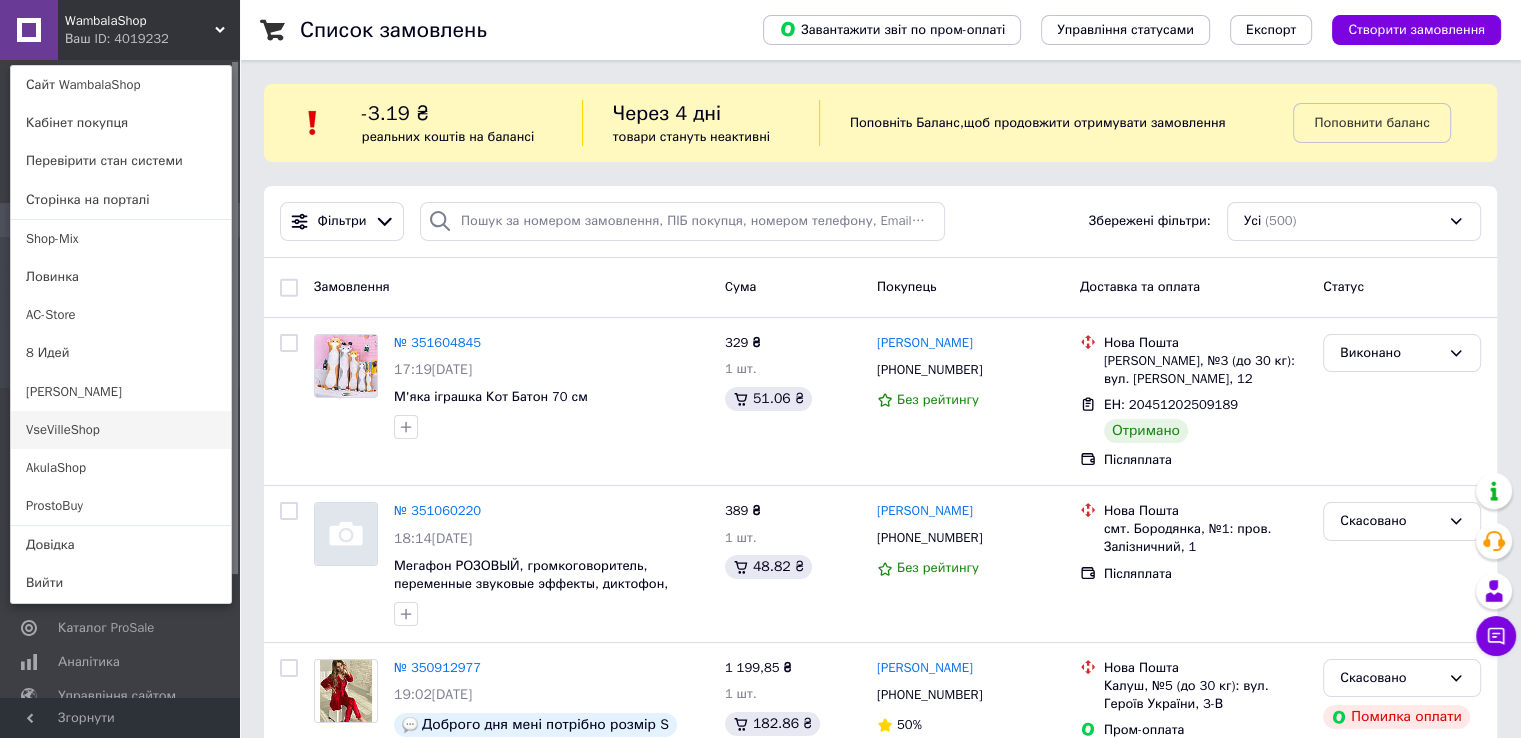 click on "VseVilleShop" at bounding box center [121, 430] 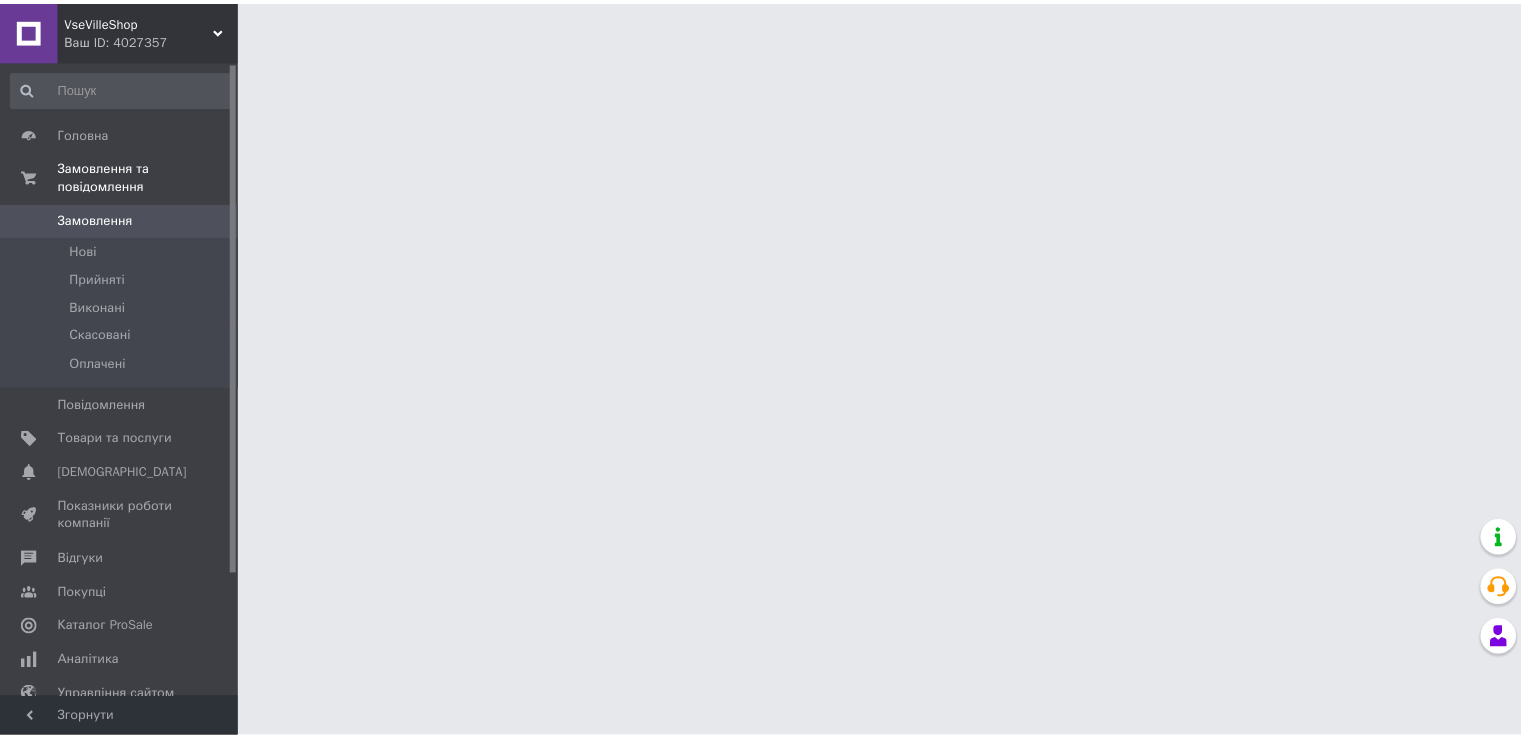 scroll, scrollTop: 0, scrollLeft: 0, axis: both 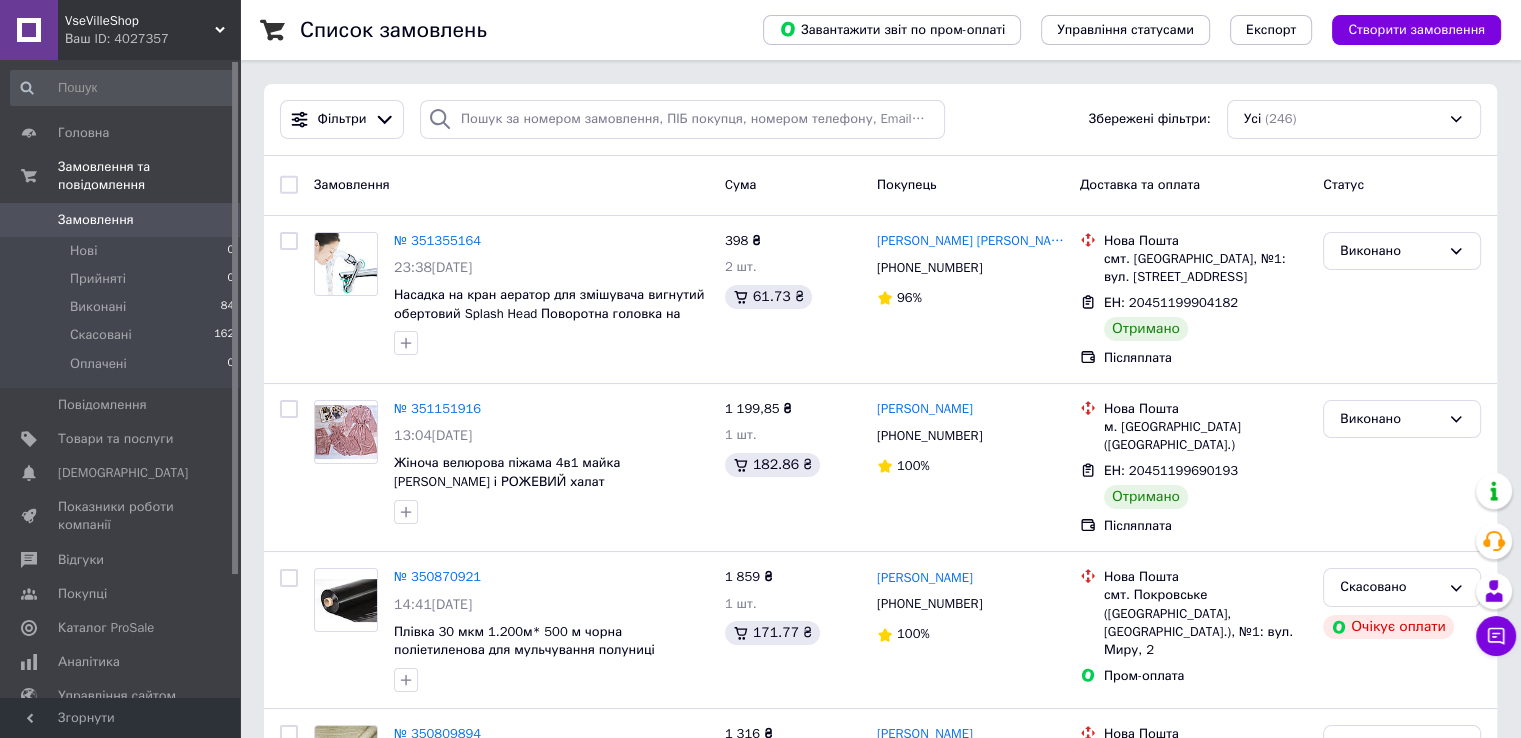 click on "VseVilleShop" at bounding box center (140, 21) 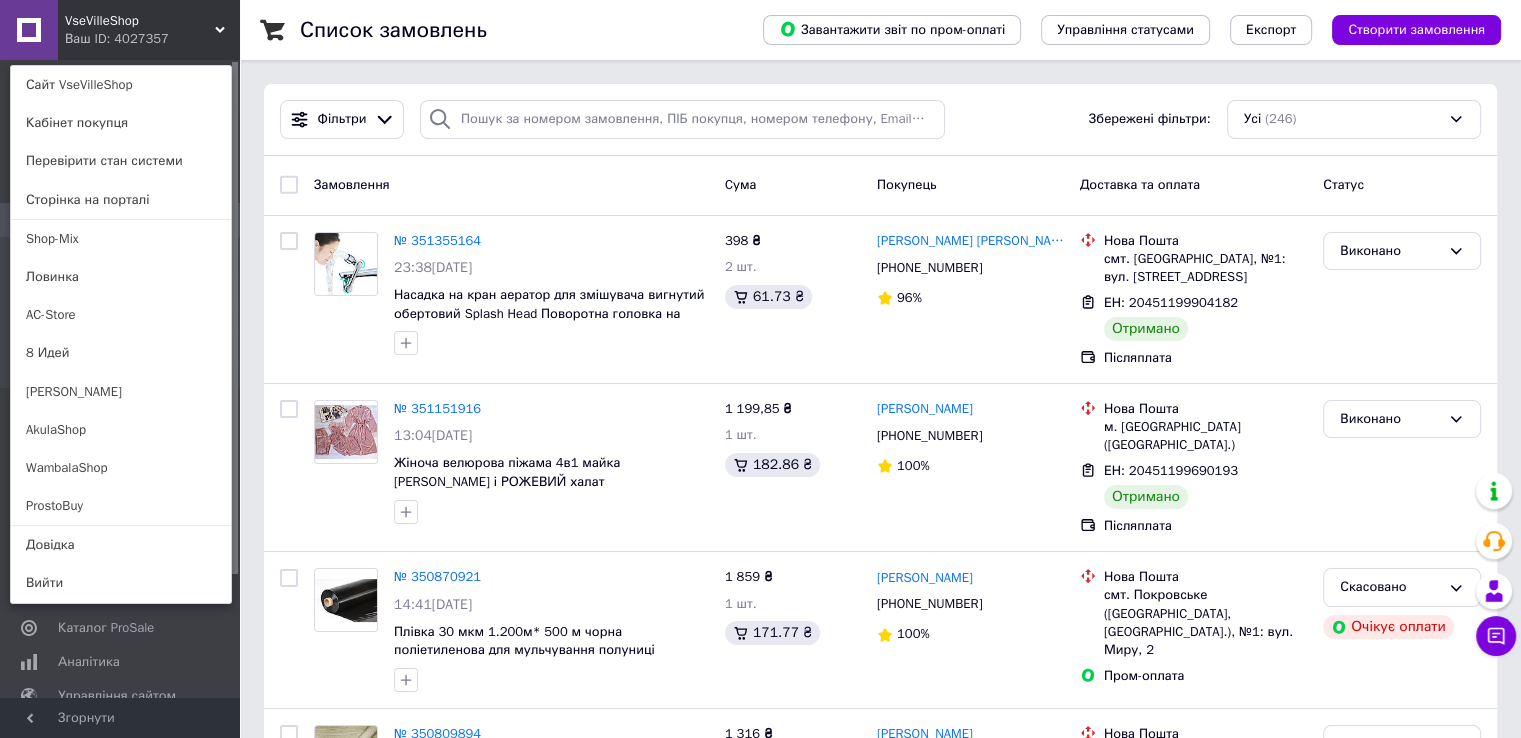 click on "AkulaShop" at bounding box center [121, 430] 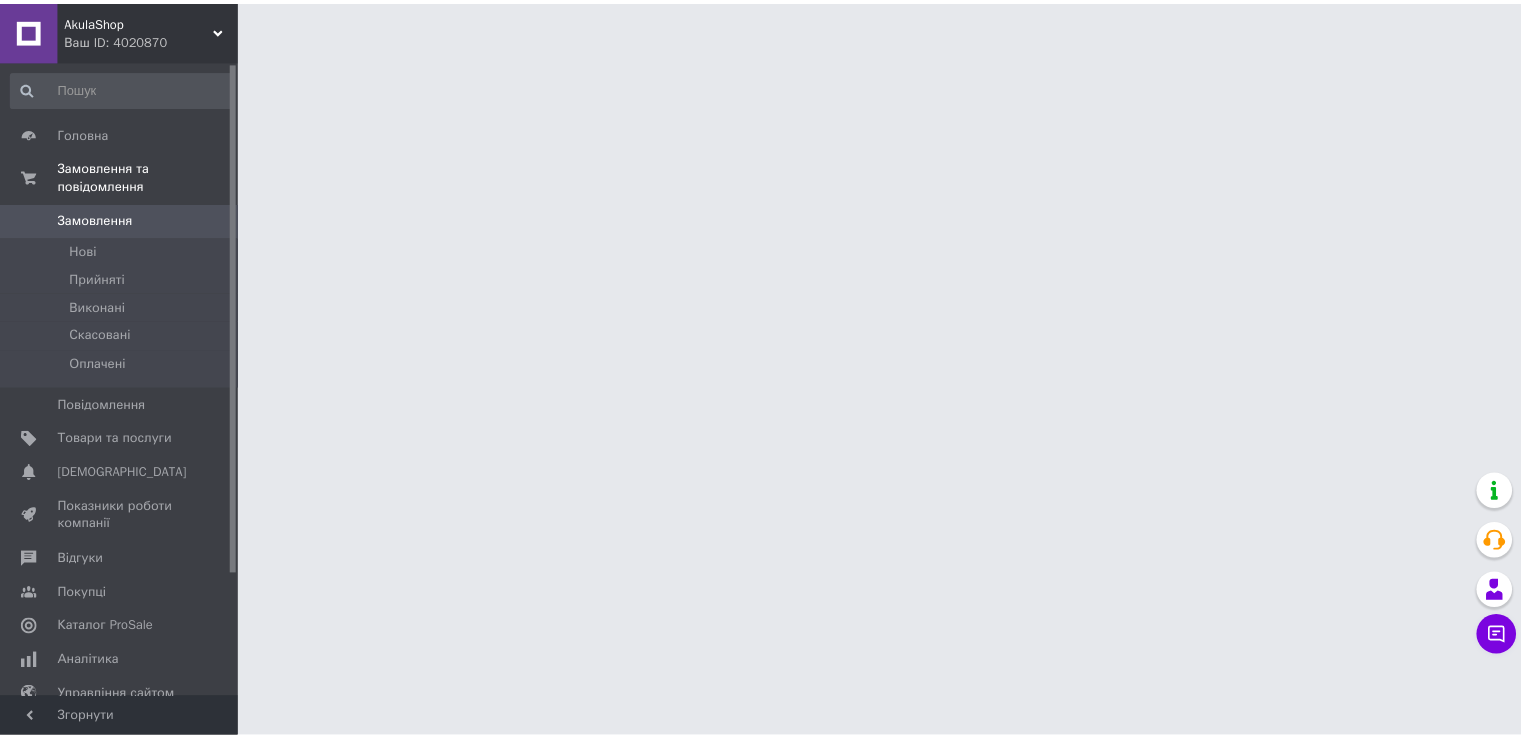 scroll, scrollTop: 0, scrollLeft: 0, axis: both 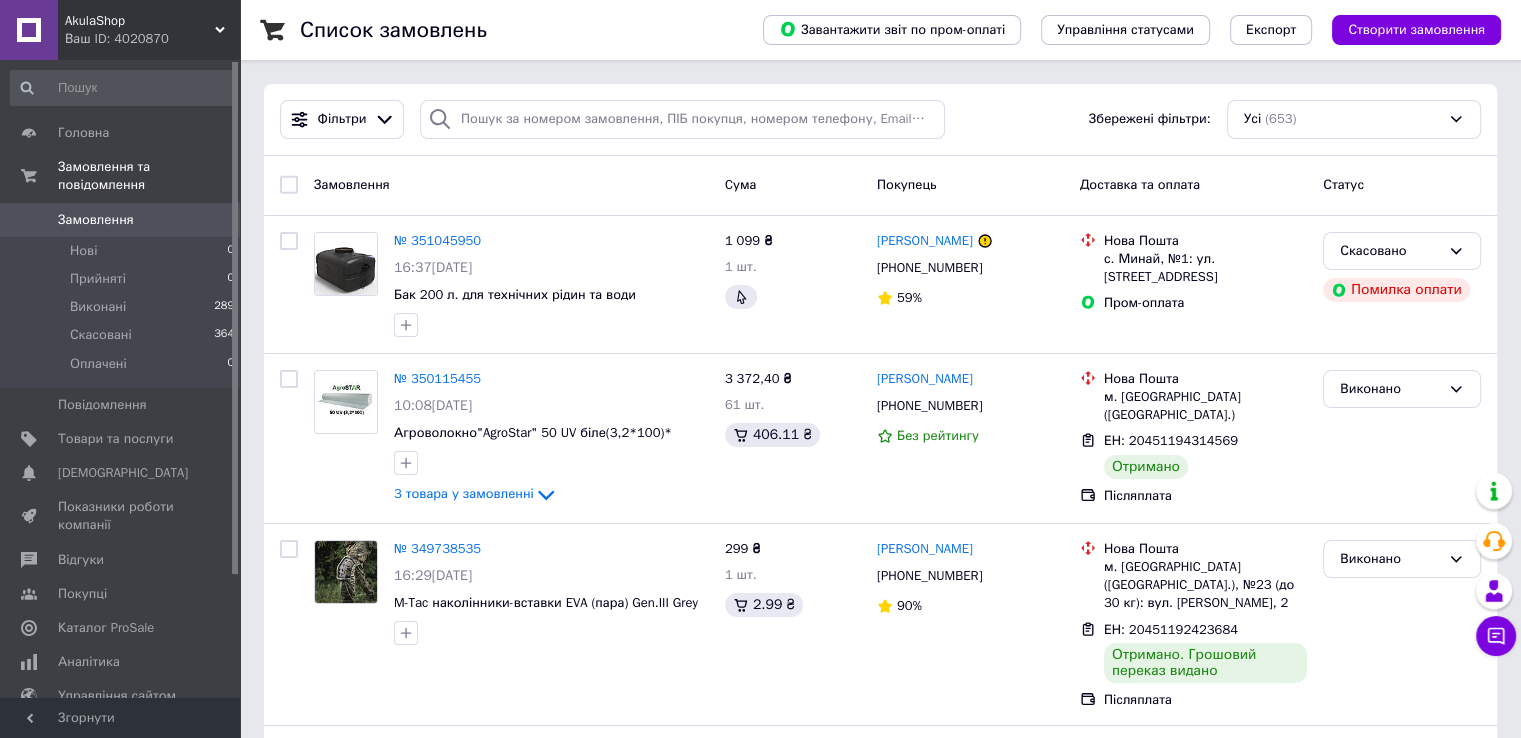 click on "AkulaShop" at bounding box center [140, 21] 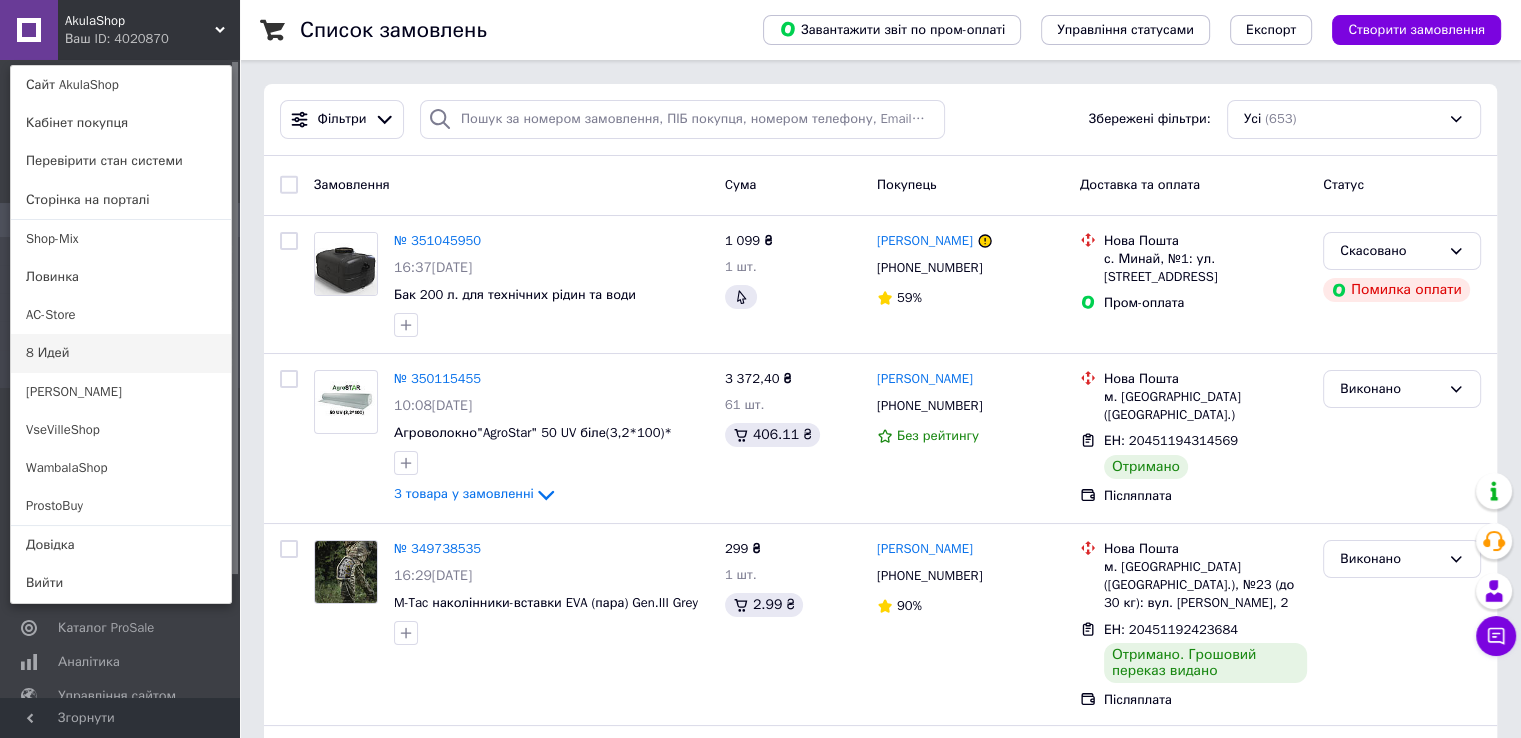 click on "8 Идей" at bounding box center (121, 353) 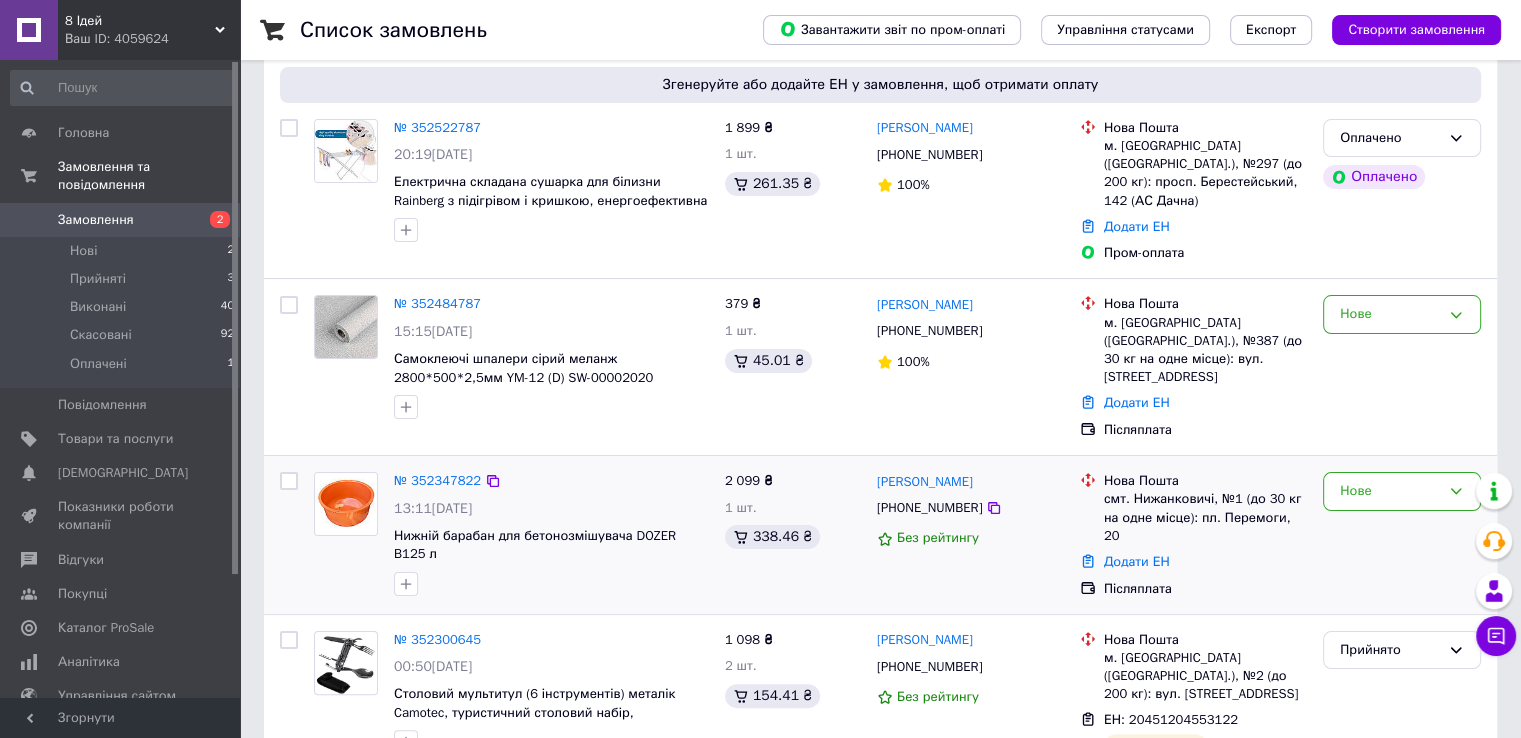 scroll, scrollTop: 300, scrollLeft: 0, axis: vertical 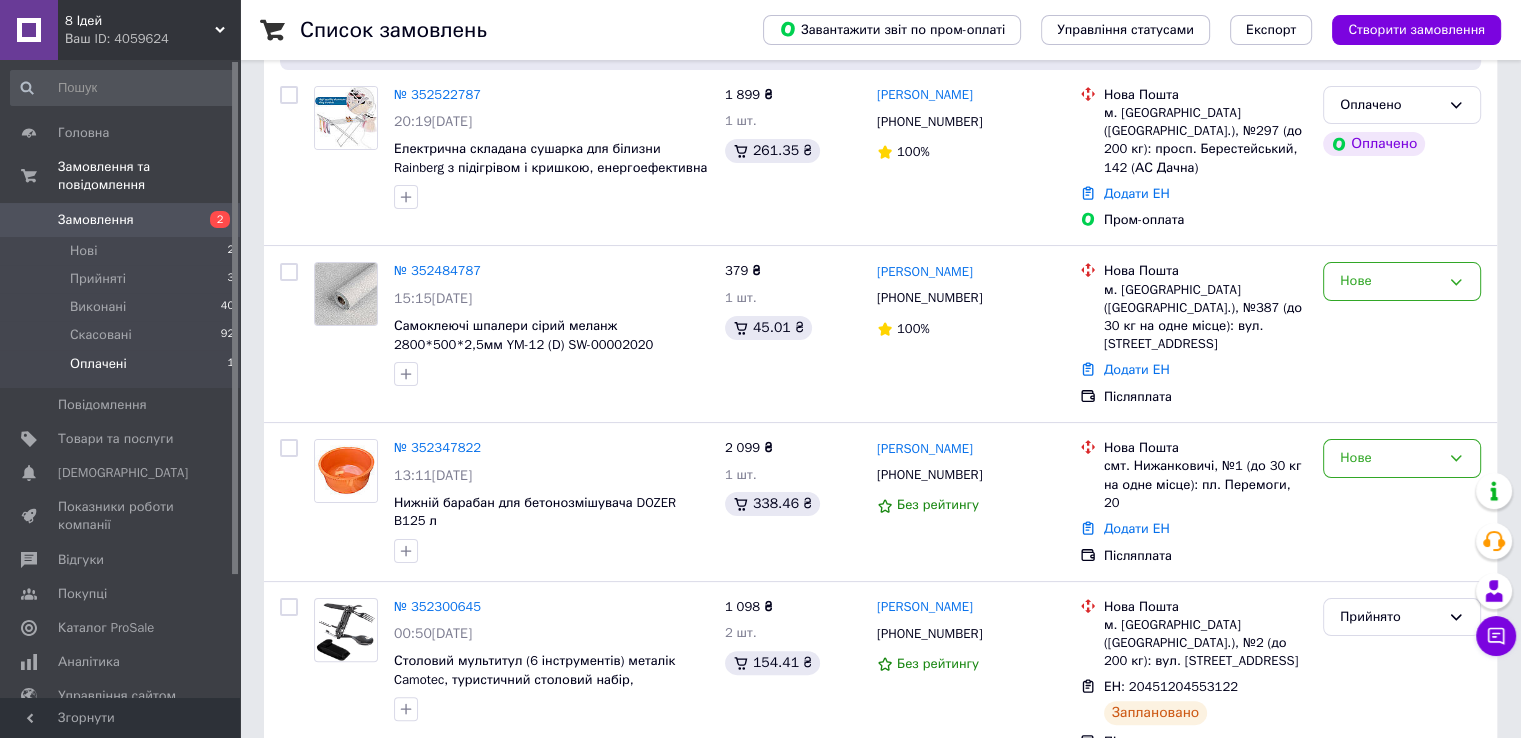 click on "Оплачені" at bounding box center [98, 364] 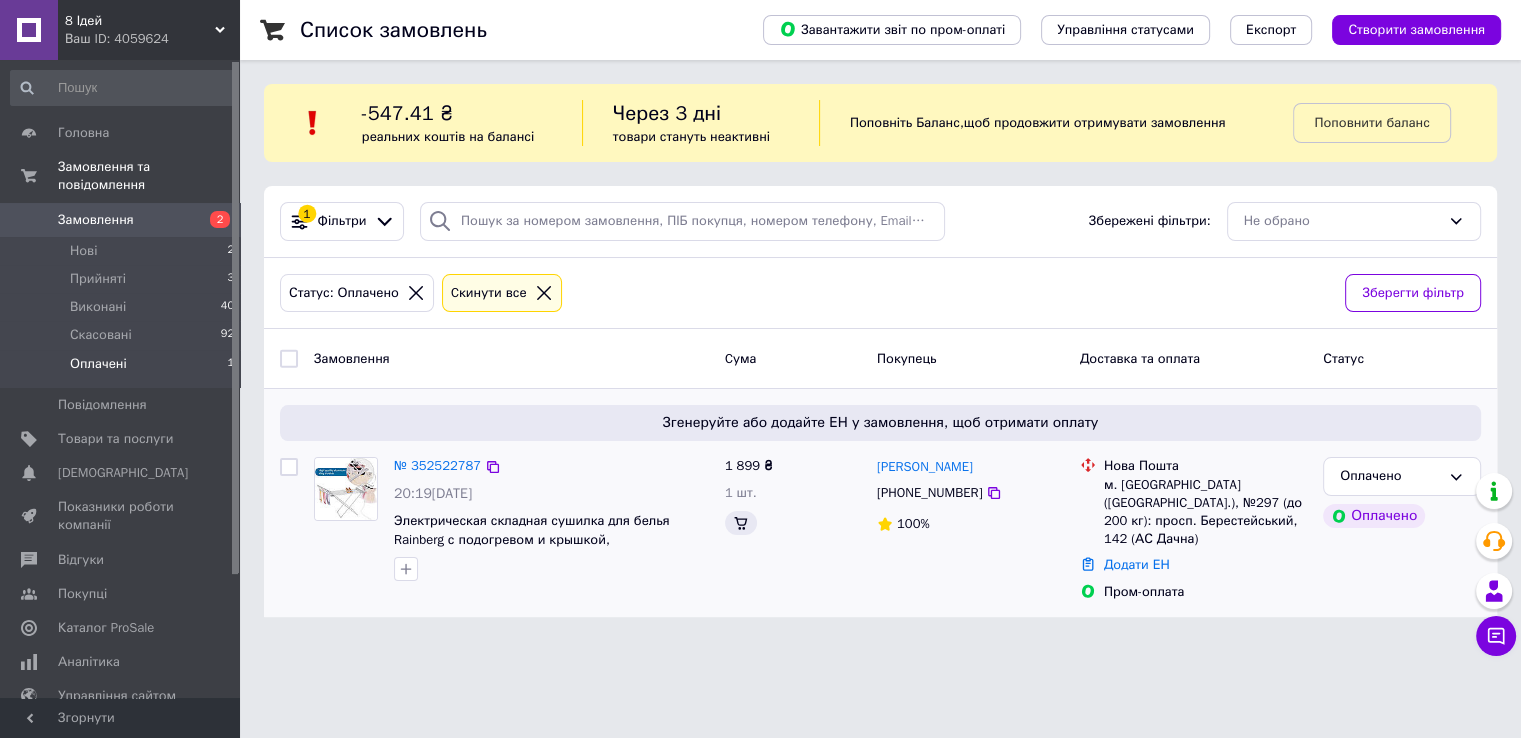 scroll, scrollTop: 0, scrollLeft: 0, axis: both 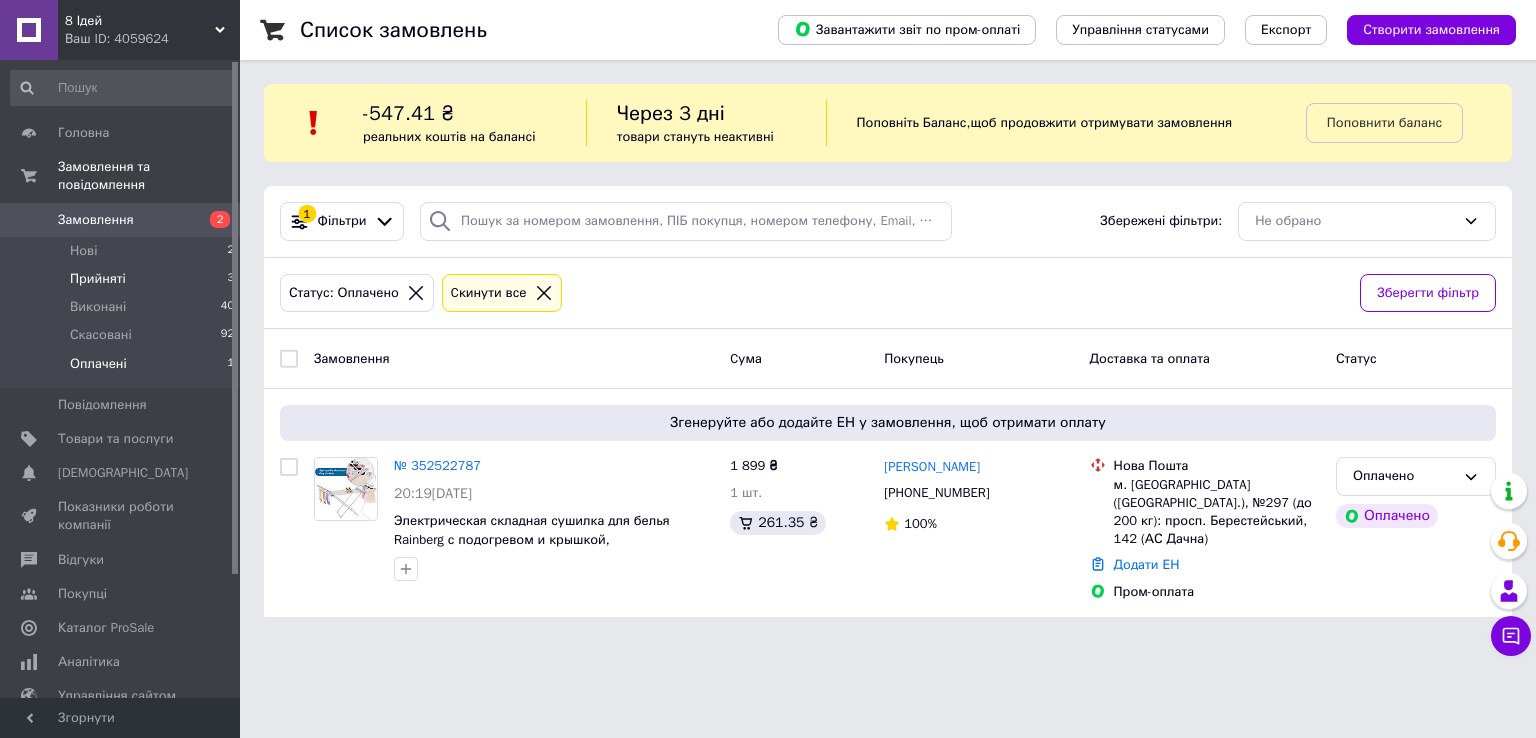 click on "Прийняті" at bounding box center [98, 279] 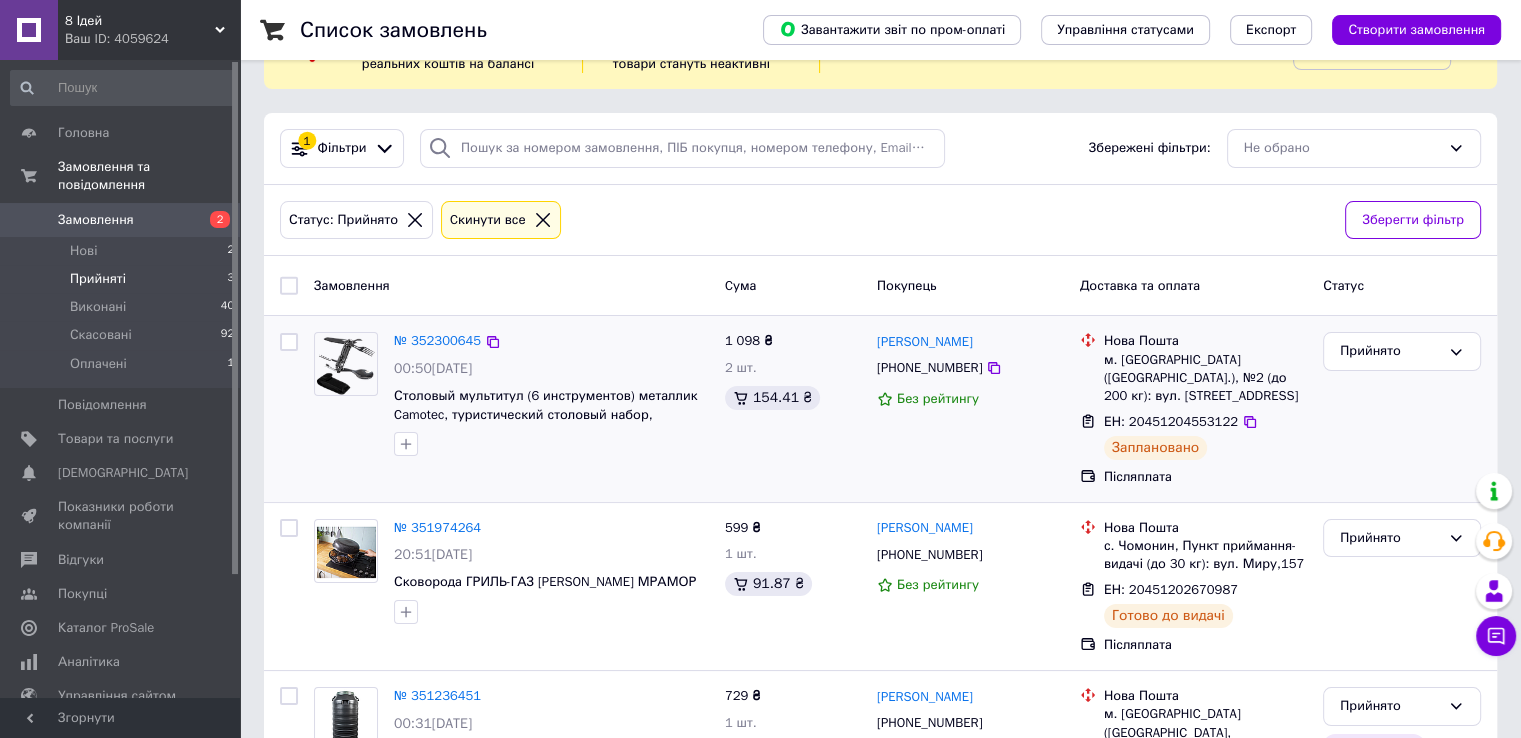 scroll, scrollTop: 214, scrollLeft: 0, axis: vertical 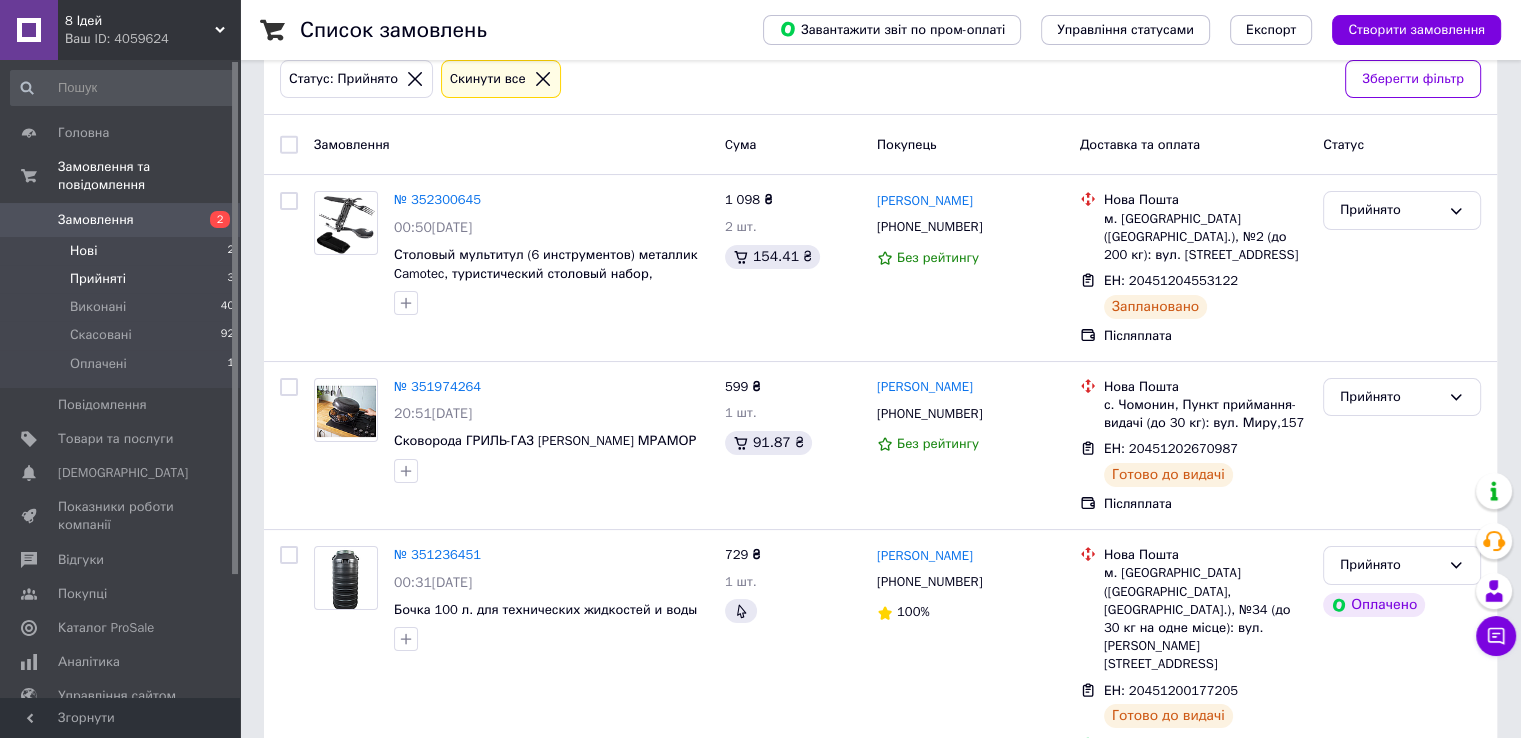 click on "Нові" at bounding box center (83, 251) 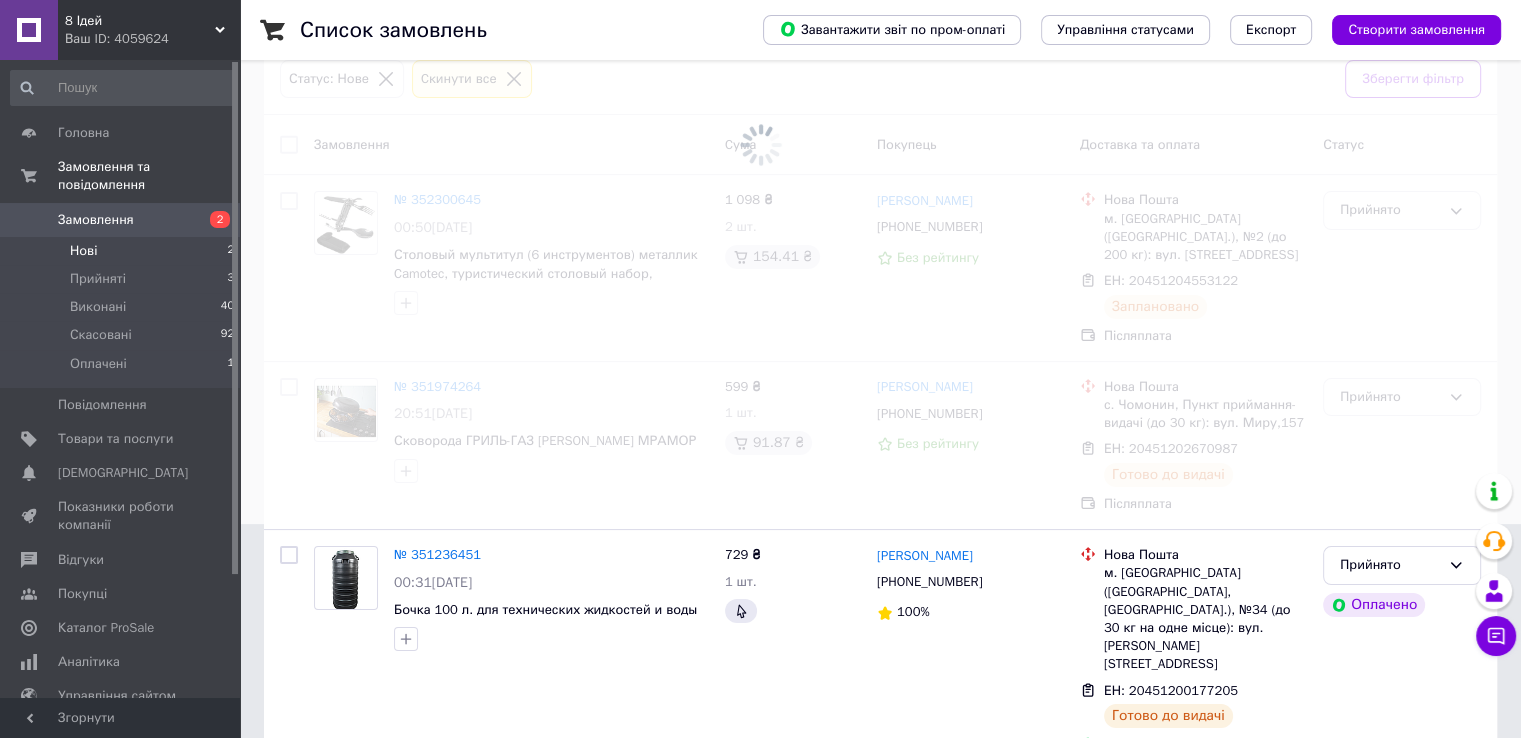 scroll, scrollTop: 0, scrollLeft: 0, axis: both 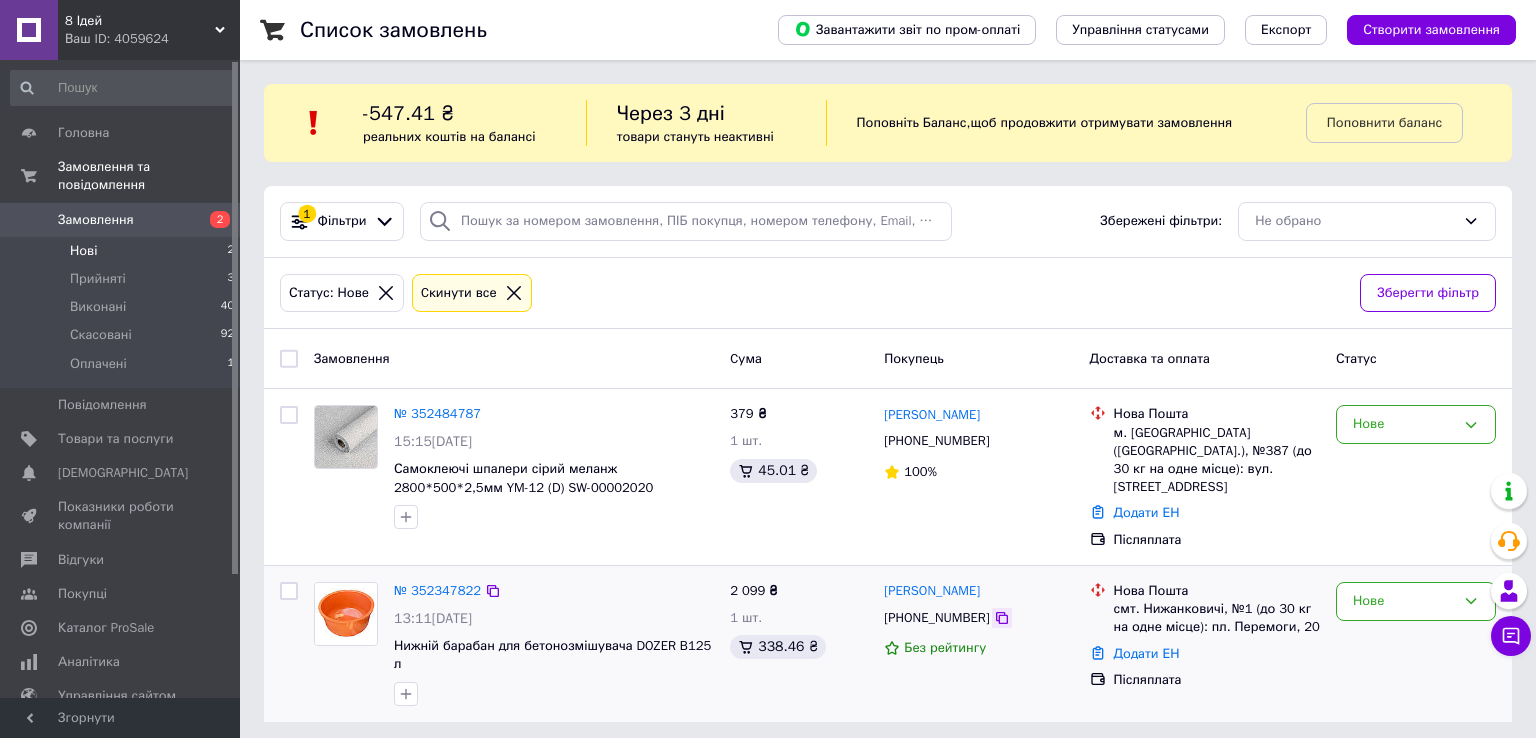 click 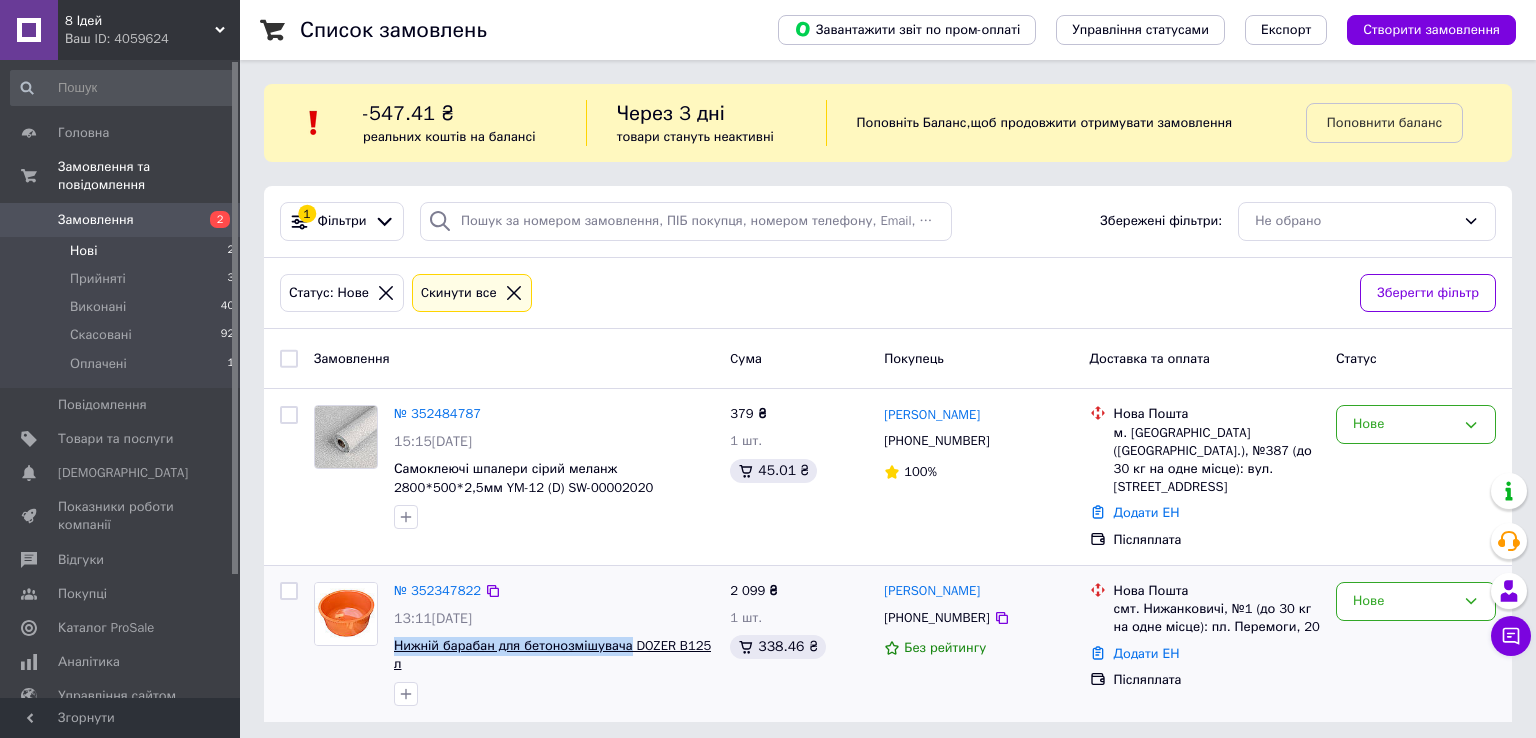 drag, startPoint x: 404, startPoint y: 625, endPoint x: 624, endPoint y: 622, distance: 220.02045 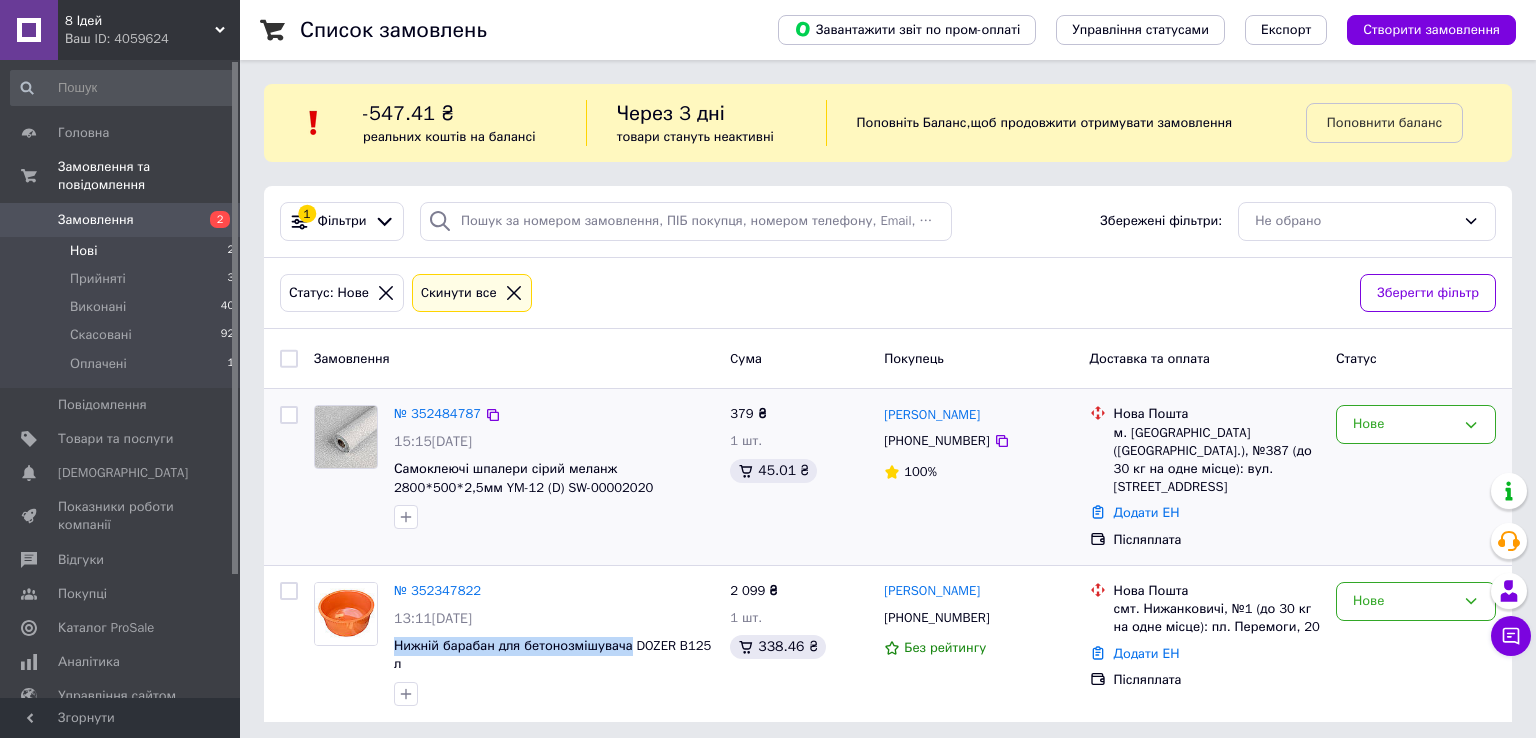 copy on "Нижній барабан для бетонозмішувача" 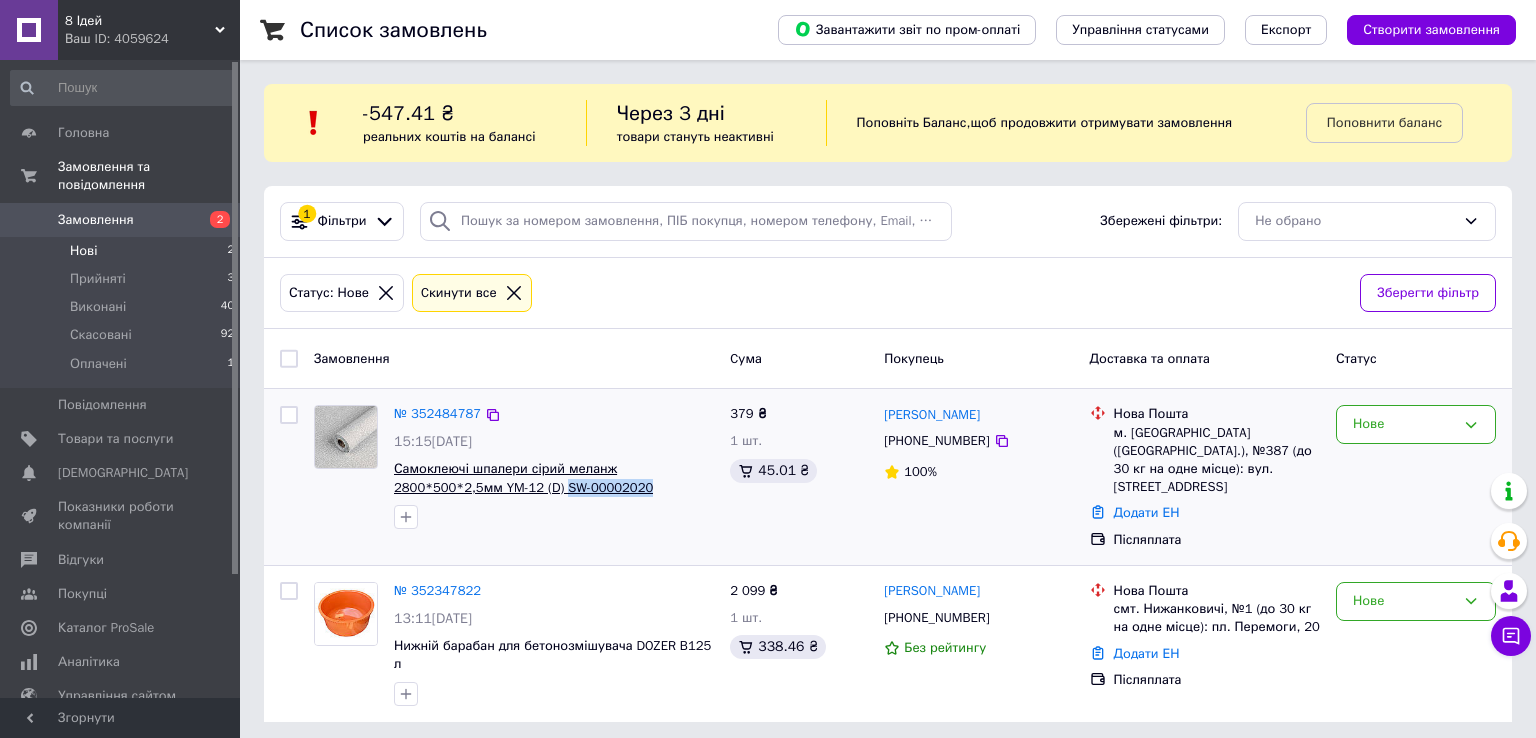 drag, startPoint x: 541, startPoint y: 489, endPoint x: 459, endPoint y: 485, distance: 82.0975 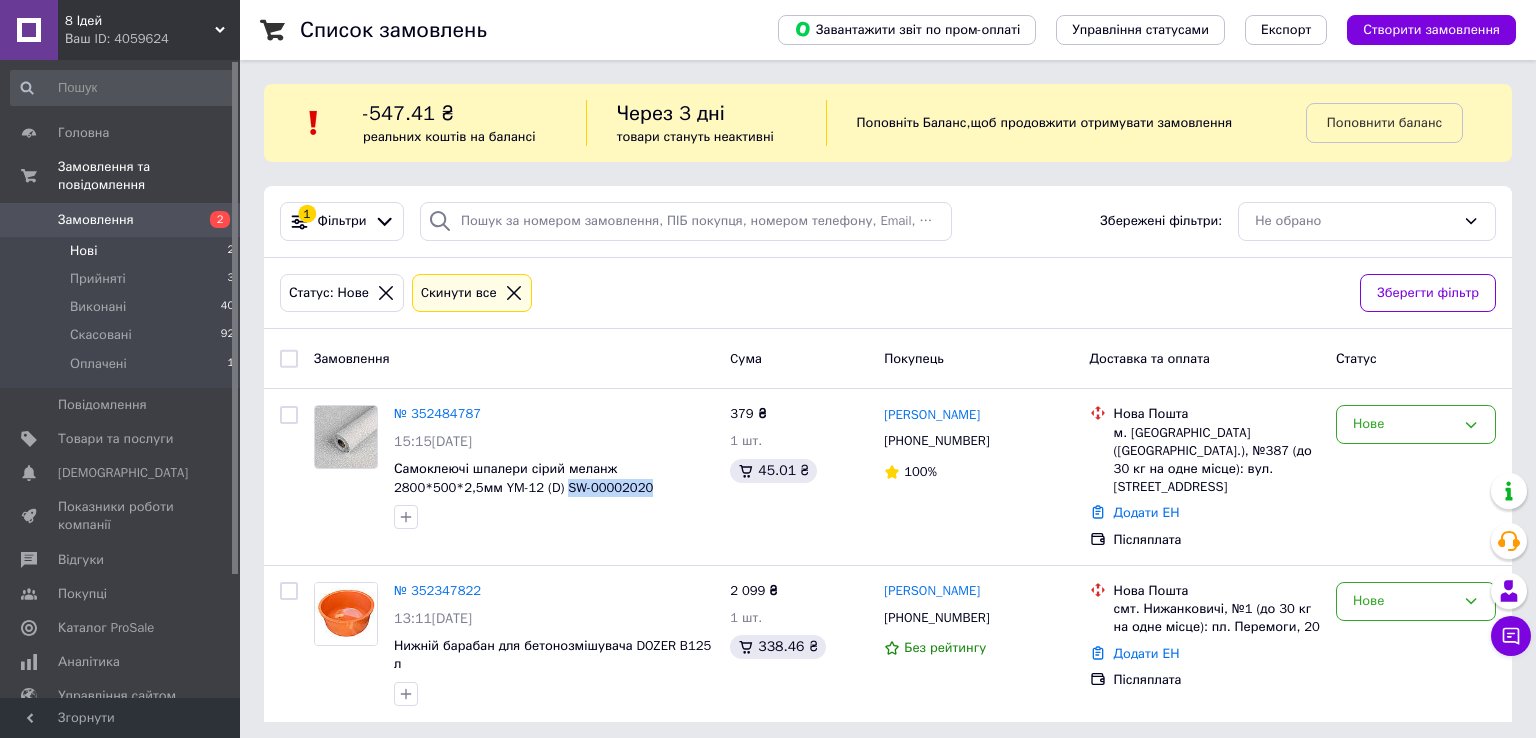 copy on "SW-00002020" 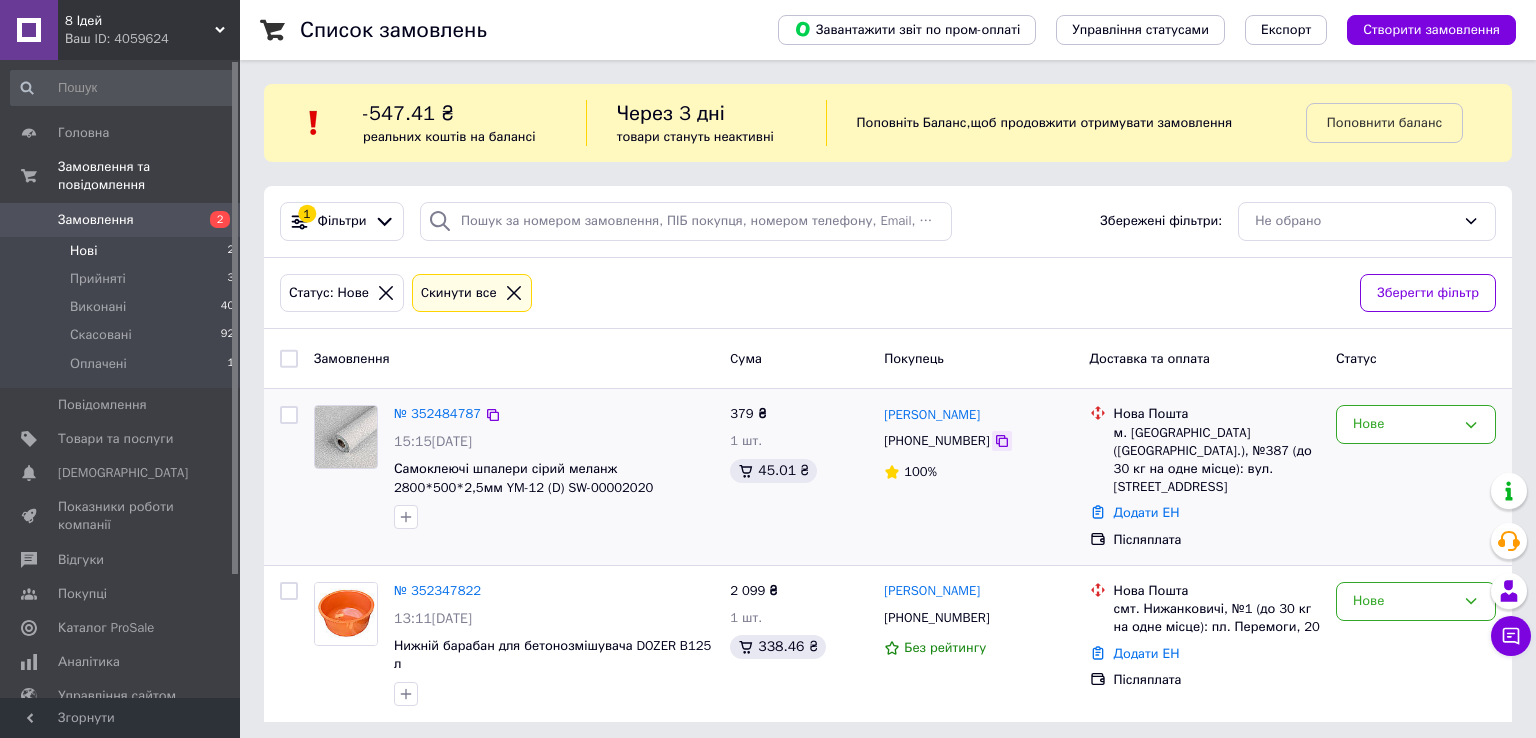click 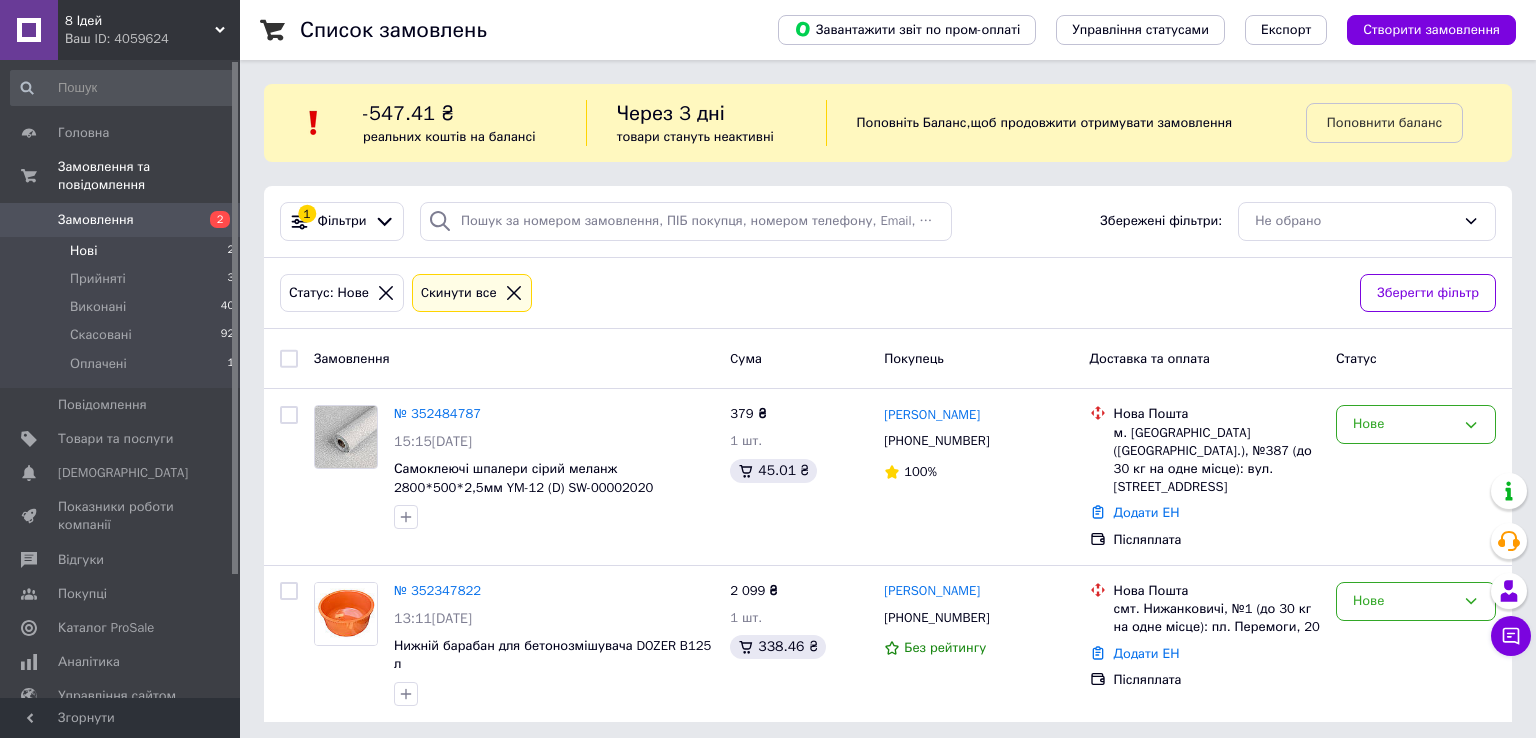 click on "8 Ідей Ваш ID: 4059624 Сайт 8 Ідей Кабінет покупця Перевірити стан системи Сторінка на порталі Shop-Mix Ловинка AC-Store [PERSON_NAME] VseVilleShop AkulaShop WambalaShop ProstoBuy Довідка Вийти Головна Замовлення та повідомлення Замовлення 2 Нові 2 Прийняті 3 Виконані 40 Скасовані 92 Оплачені 1 Повідомлення 0 Товари та послуги Сповіщення 0 0 Показники роботи компанії Відгуки Покупці Каталог ProSale Аналітика Управління сайтом Гаманець компанії [PERSON_NAME] Тарифи та рахунки Prom мікс 6 000 Згорнути
Список замовлень   -547.41 ₴ 1" at bounding box center [768, 373] 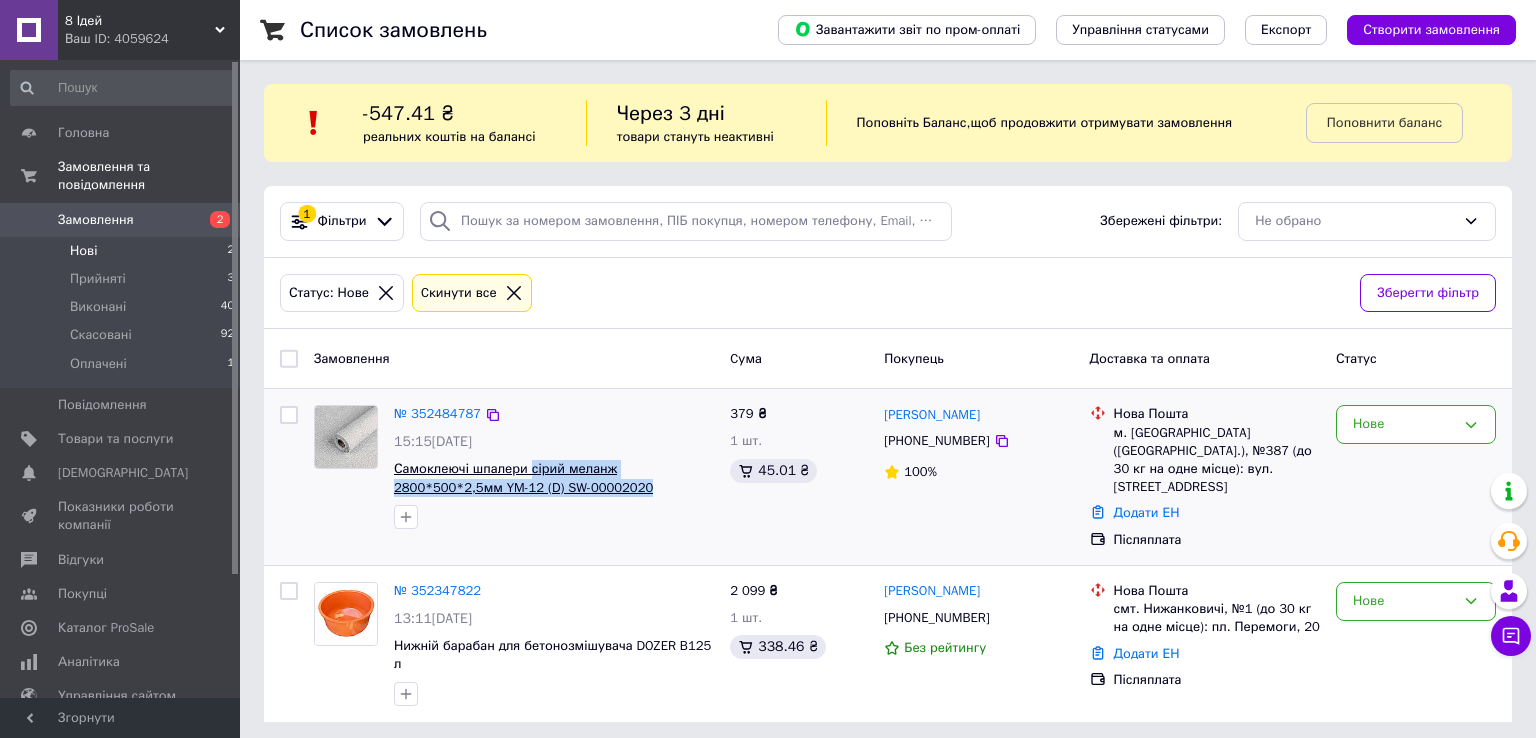 drag, startPoint x: 548, startPoint y: 487, endPoint x: 527, endPoint y: 468, distance: 28.319605 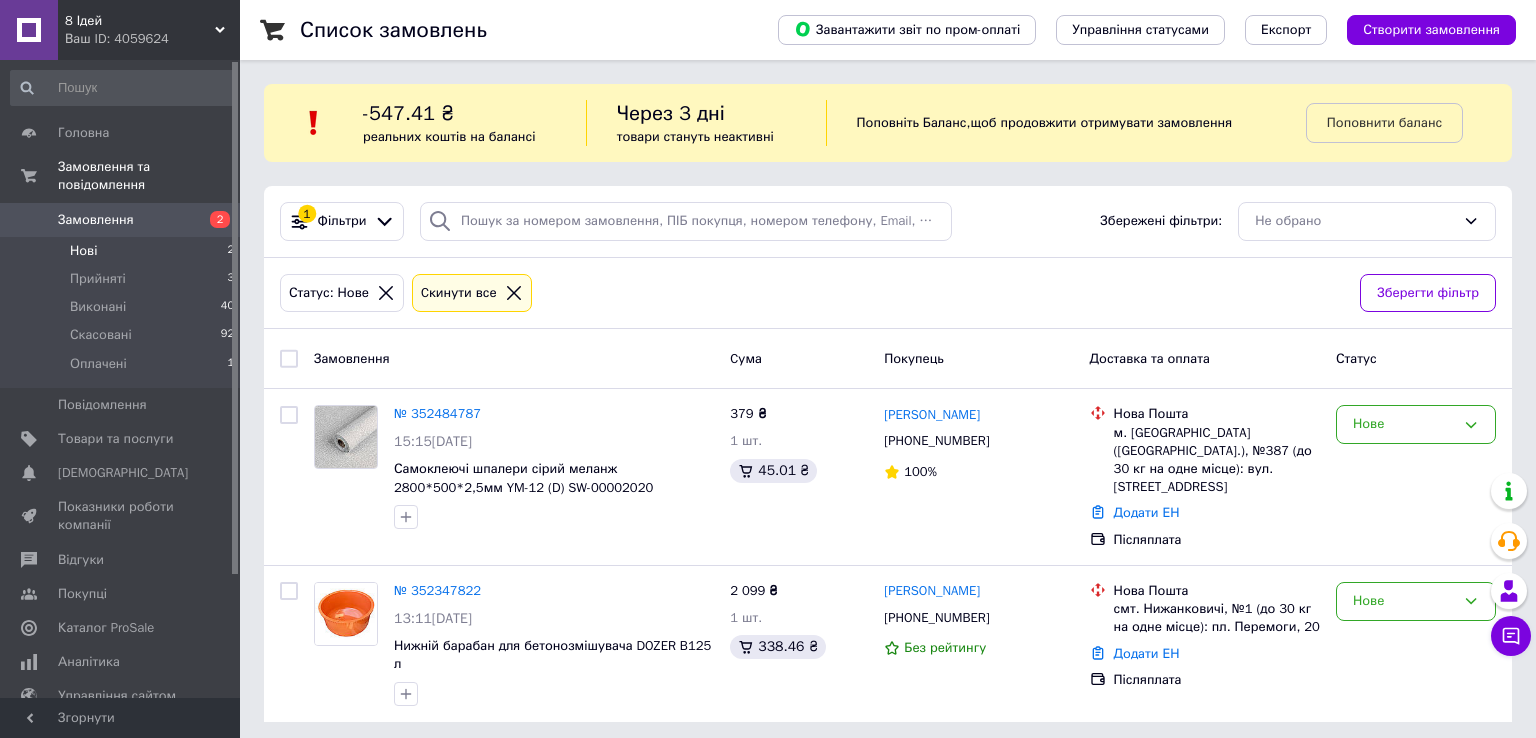 click on "Список замовлень   Завантажити звіт по пром-оплаті Управління статусами Експорт Створити замовлення -547.41 ₴ реальних коштів на балансі Через 3 дні товари стануть неактивні Поповніть Баланс ,  щоб продовжити отримувати замовлення Поповнити баланс 1 Фільтри Збережені фільтри: Не обрано Статус: Нове Cкинути все Зберегти фільтр Замовлення Cума Покупець Доставка та оплата Статус № 352484787 15:15[DATE] Самоклеючі шпалери сірий меланж 2800*500*2,5мм YM-12 (D) SW-00002020 379 ₴ 1 шт. 45.01 ₴ [PERSON_NAME] [PHONE_NUMBER] 100% Нова Пошта Додати ЕН Післяплата Нове № 352347822 13:11[DATE] 2 099 ₴ 1 шт." at bounding box center [888, 373] 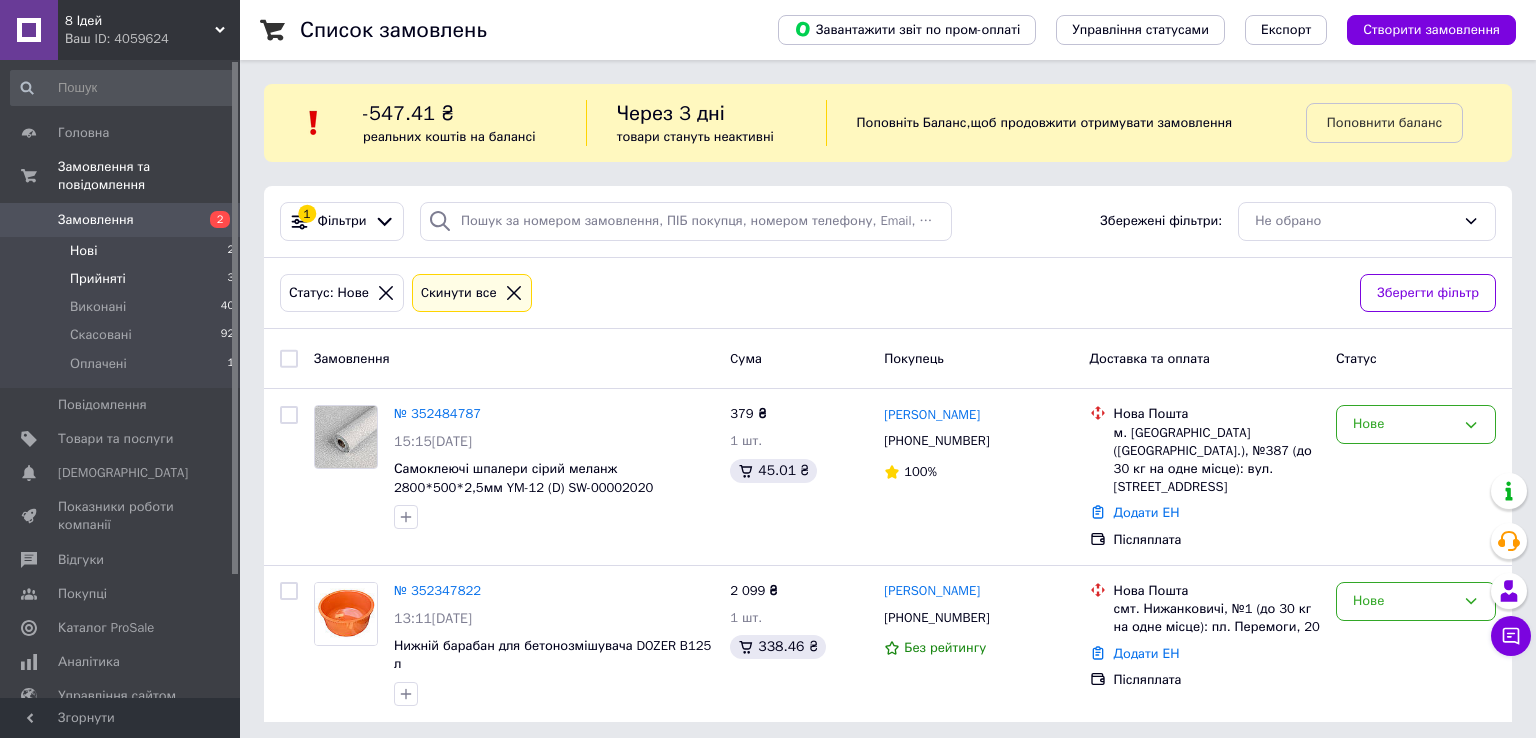 click on "Прийняті" at bounding box center (98, 279) 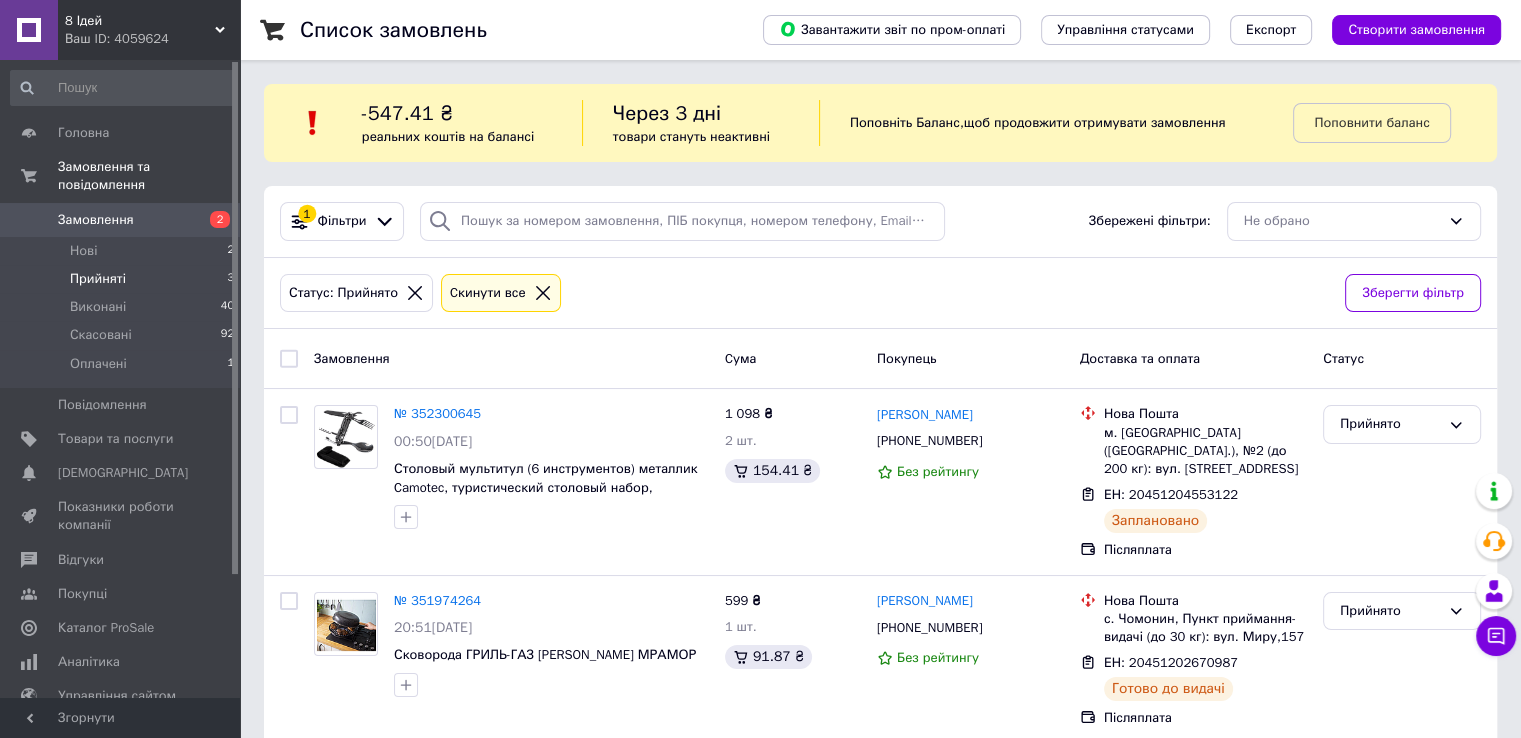click on "8 Ідей" at bounding box center [140, 21] 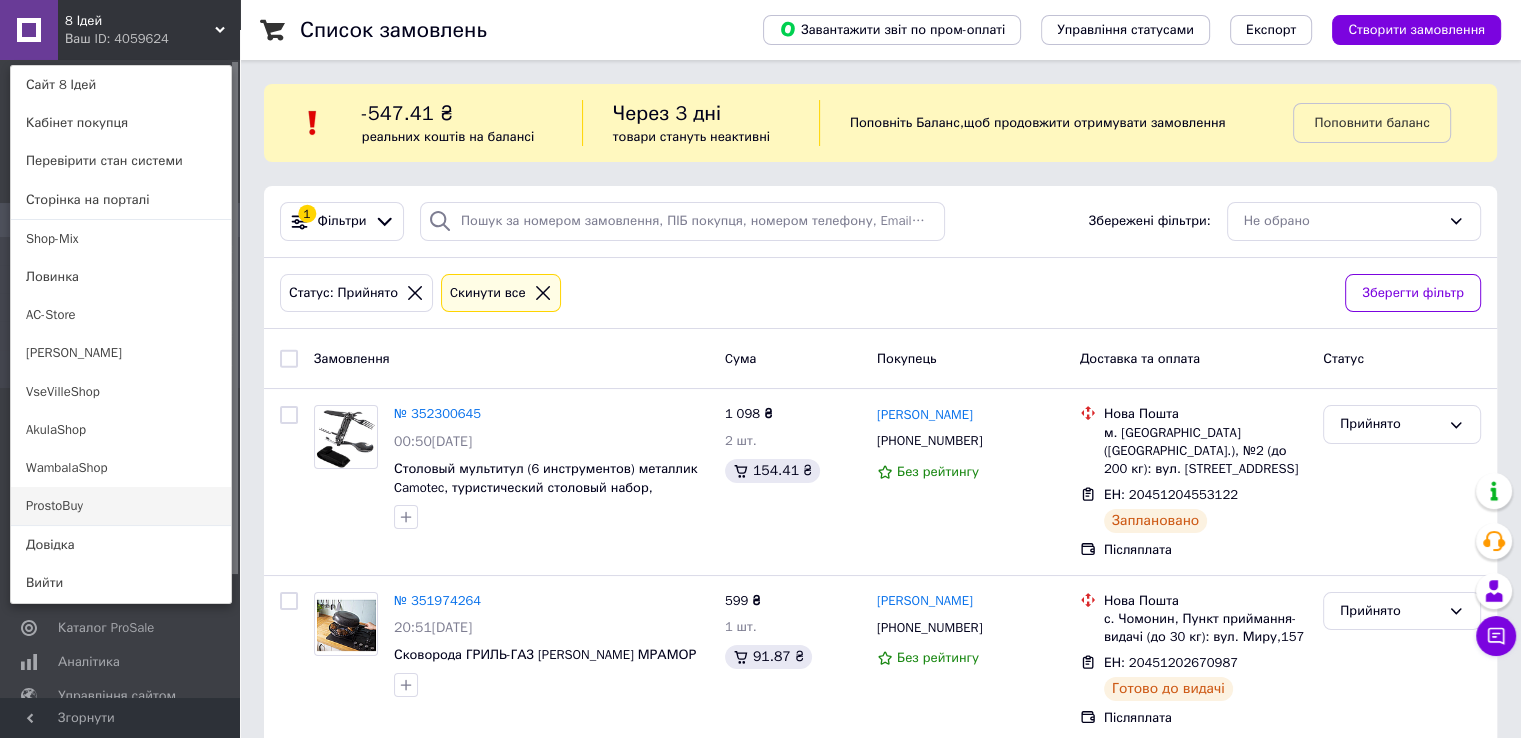 click on "ProstoBuy" at bounding box center [121, 506] 